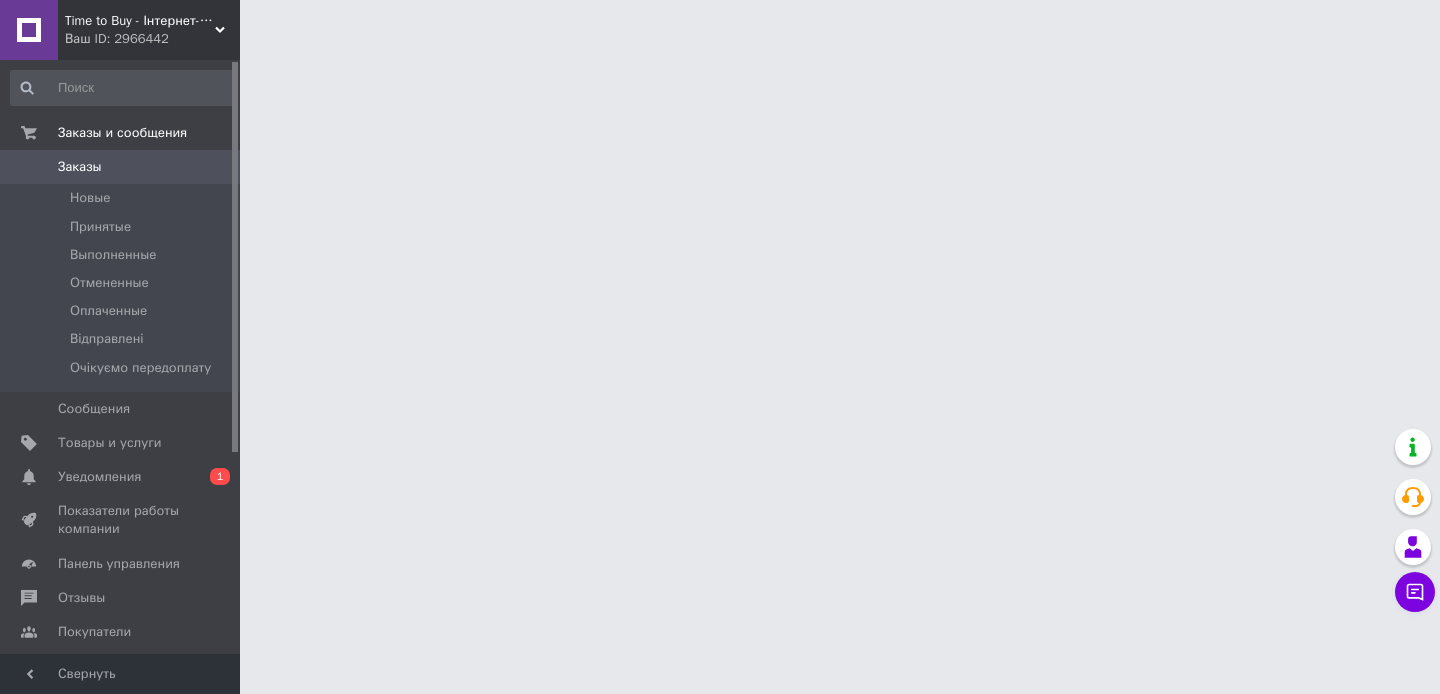 scroll, scrollTop: 0, scrollLeft: 0, axis: both 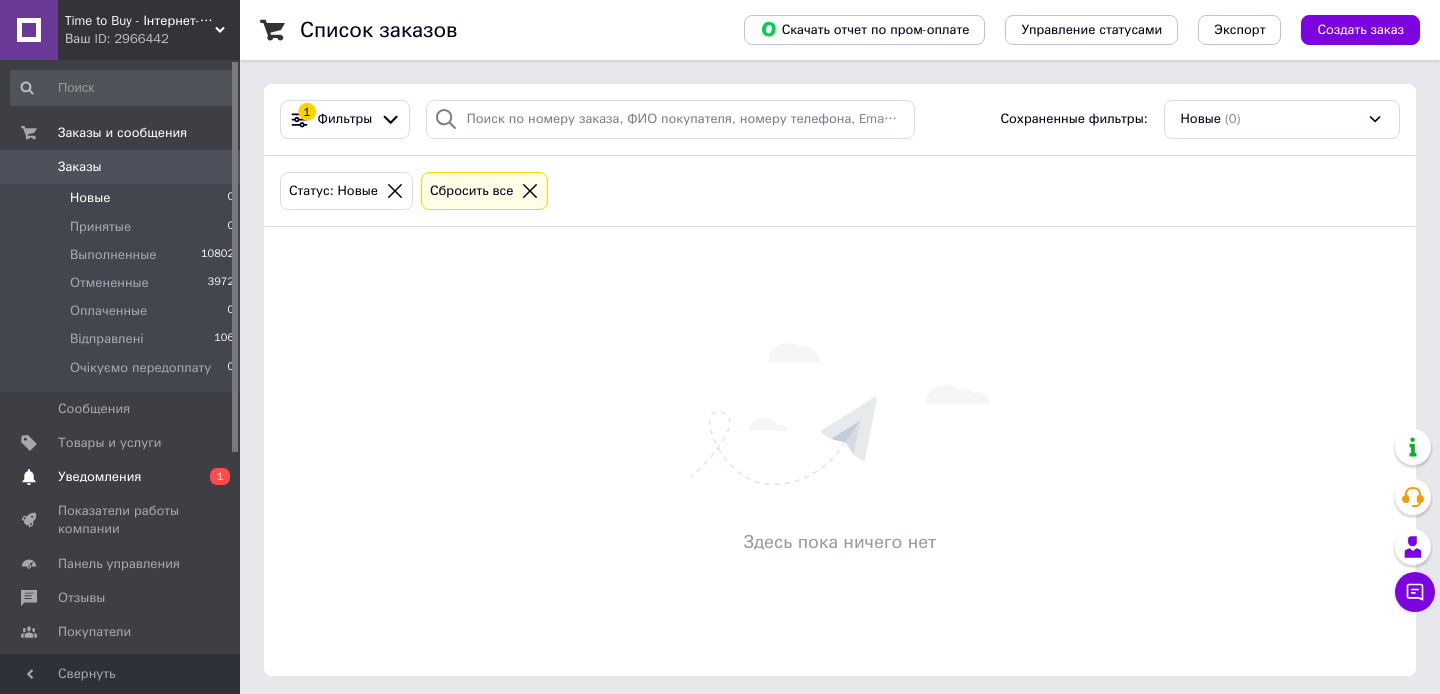 click on "Уведомления" at bounding box center (99, 477) 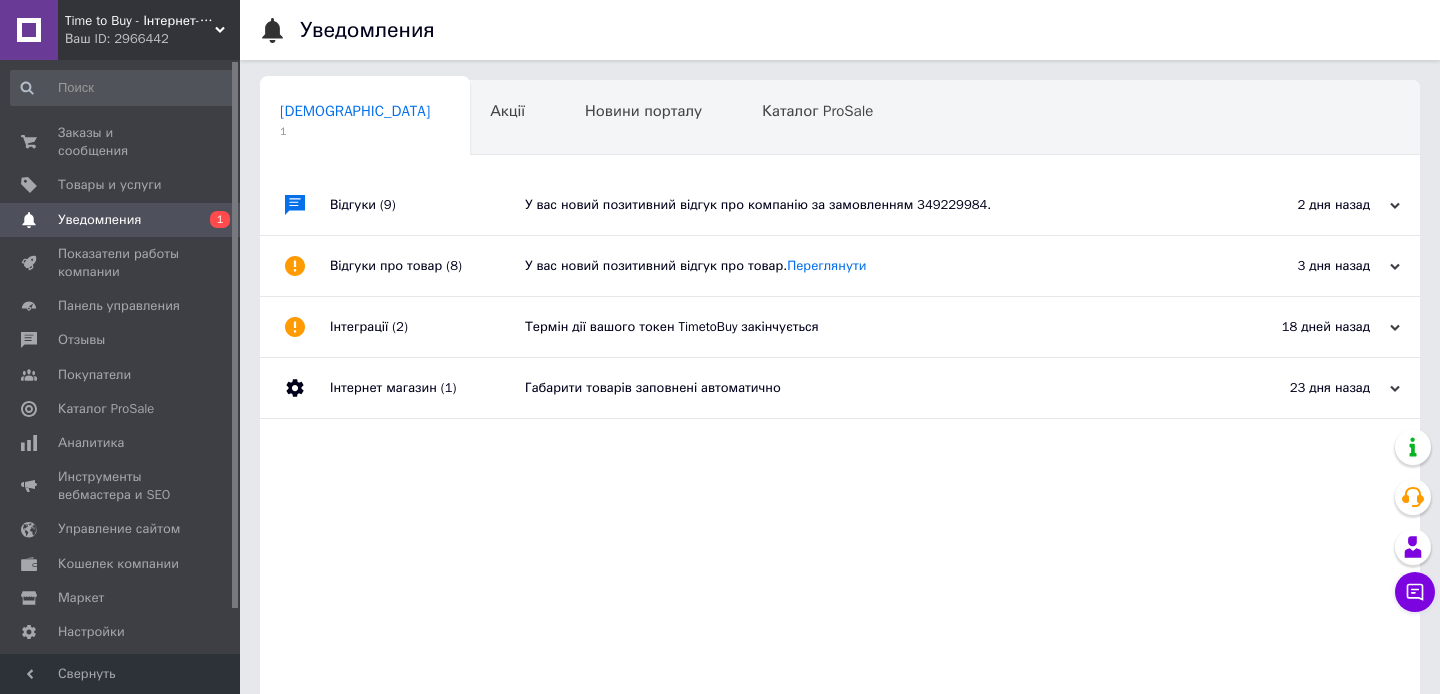 click on "У вас новий позитивний відгук про компанію за замовленням 349229984." at bounding box center (862, 205) 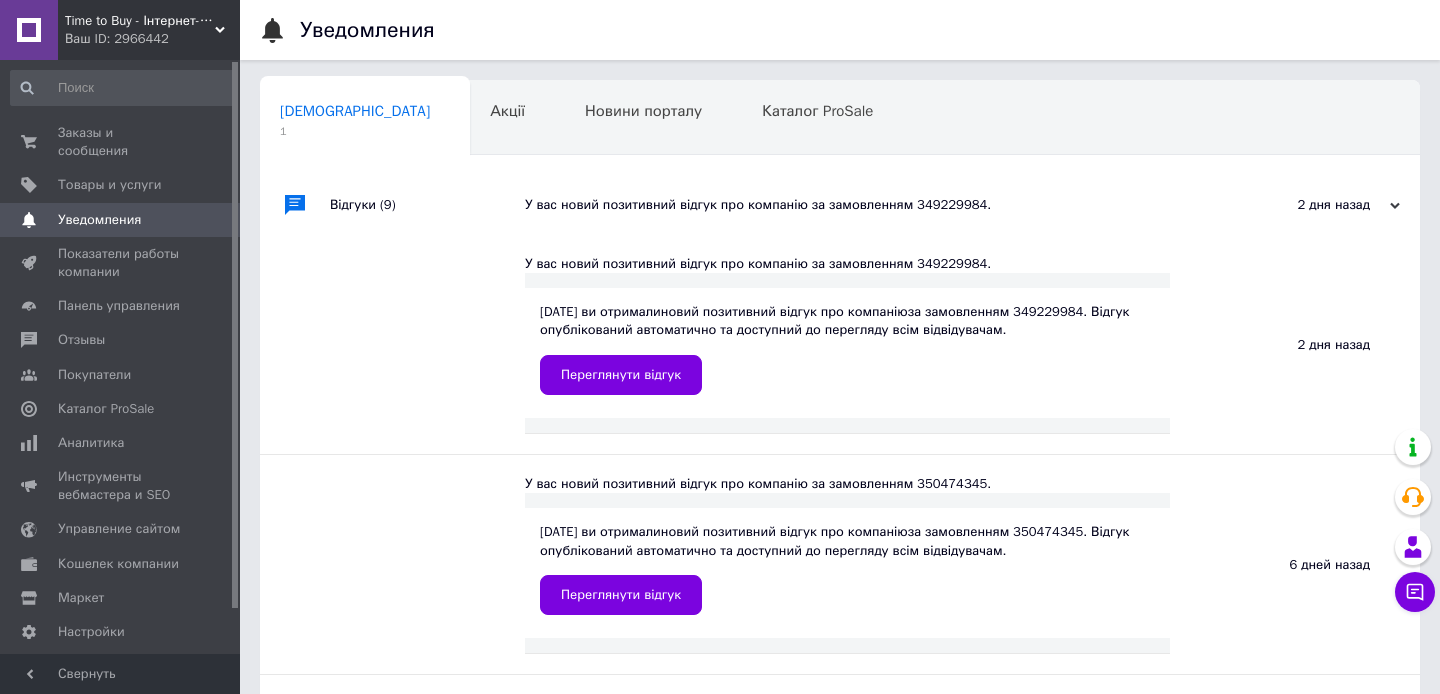 click on "[DATE] ви отримали  новий позитивний відгук про компанію  за замовленням 349229984. Відгук опублікований автоматично та доступний до перегляду всім відвідувачам. Переглянути відгук" at bounding box center [847, 353] 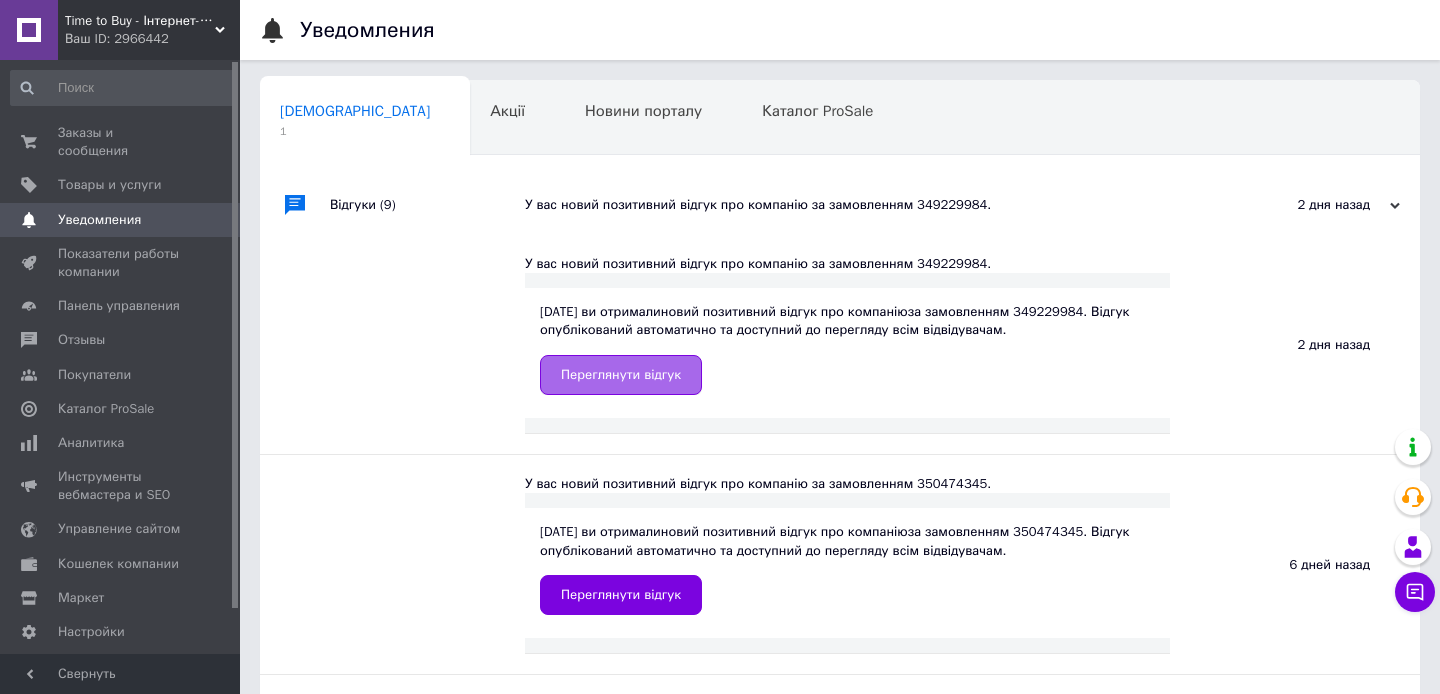 click on "Переглянути відгук" at bounding box center [621, 375] 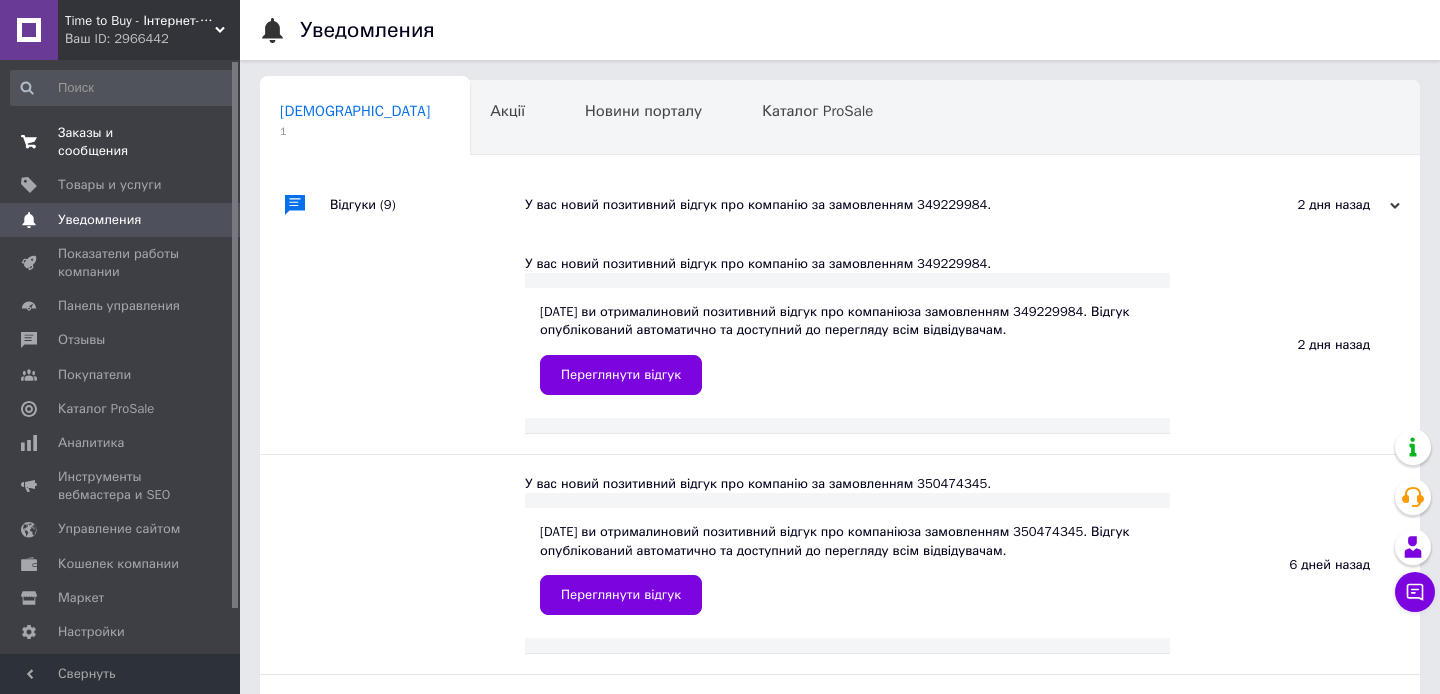 click on "Заказы и сообщения" at bounding box center [121, 142] 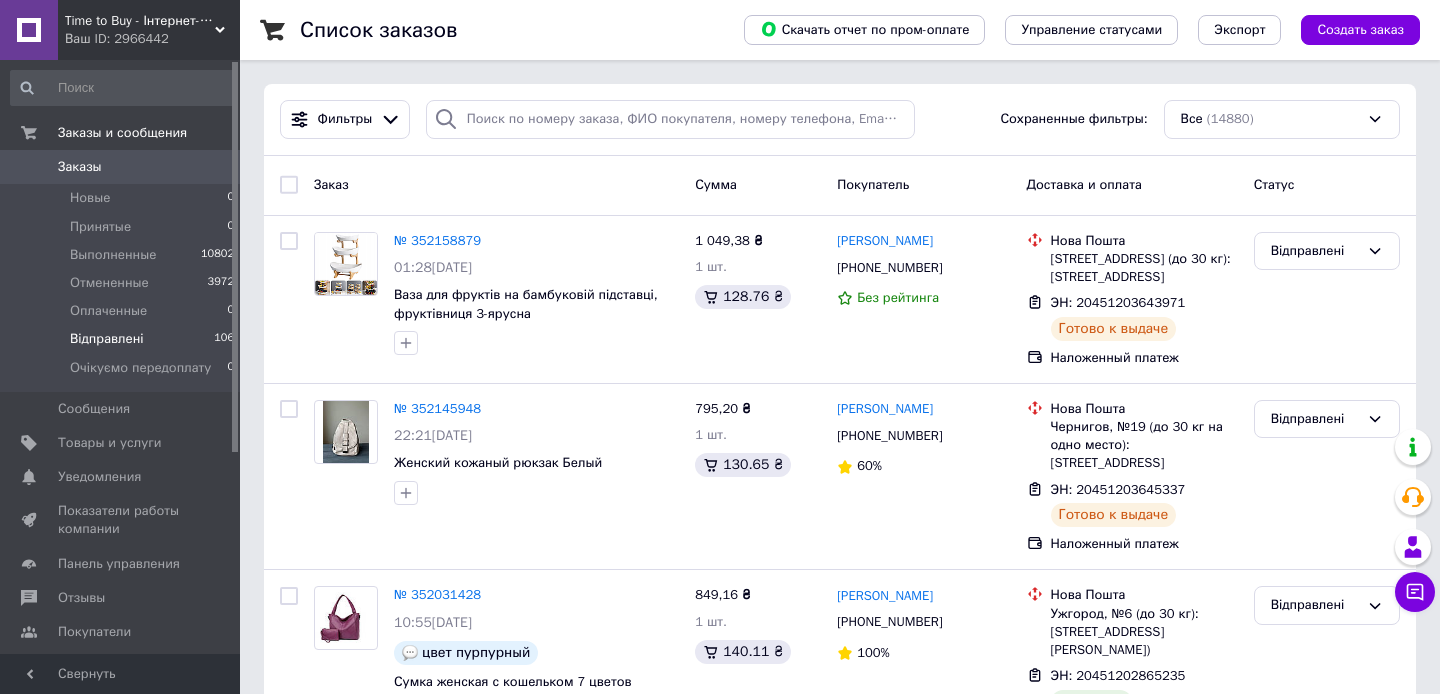click on "Відправлені 106" at bounding box center (123, 339) 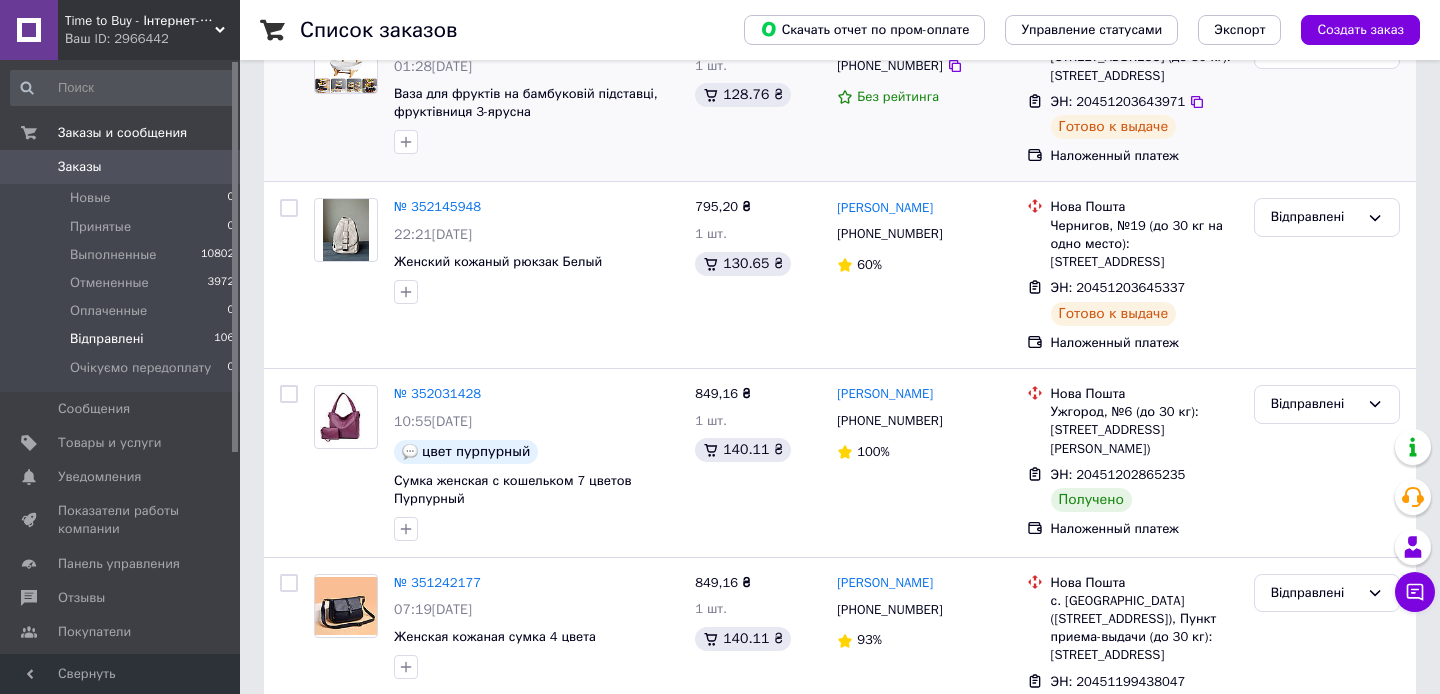 scroll, scrollTop: 299, scrollLeft: 0, axis: vertical 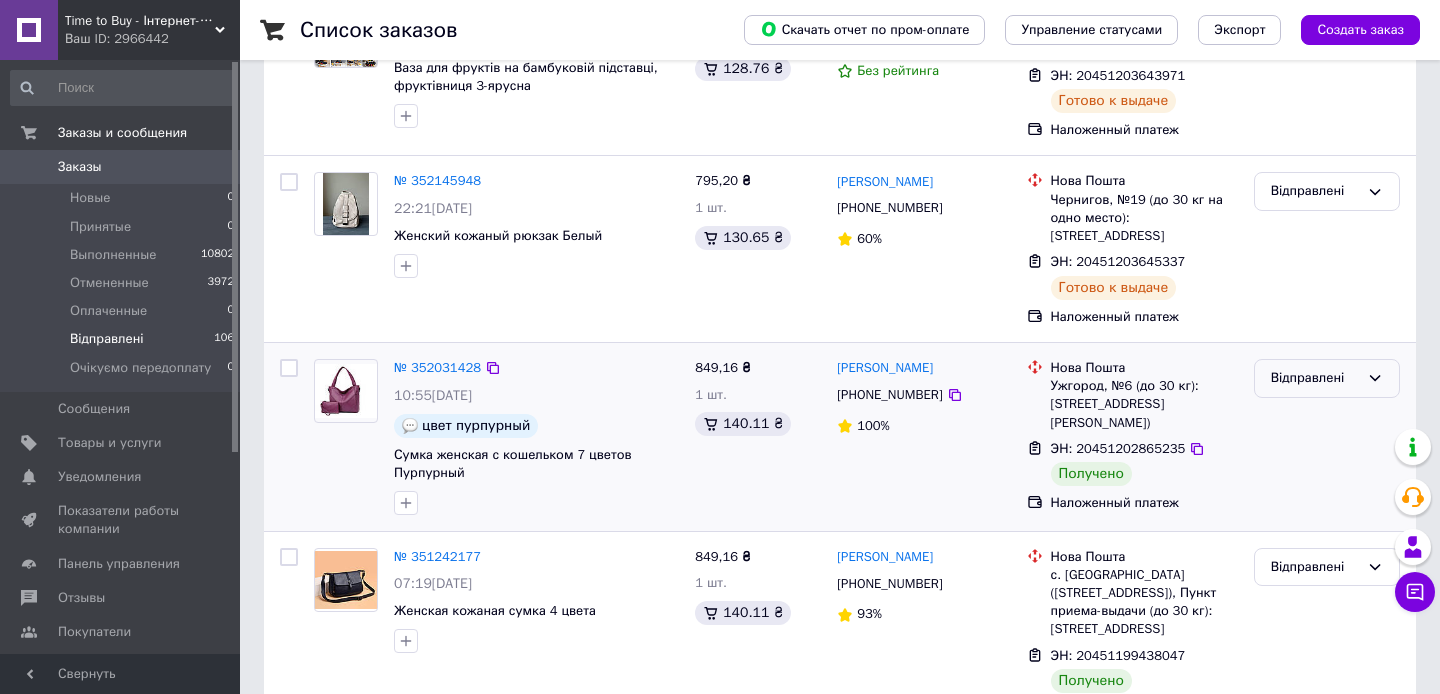 click on "Відправлені" at bounding box center (1315, 378) 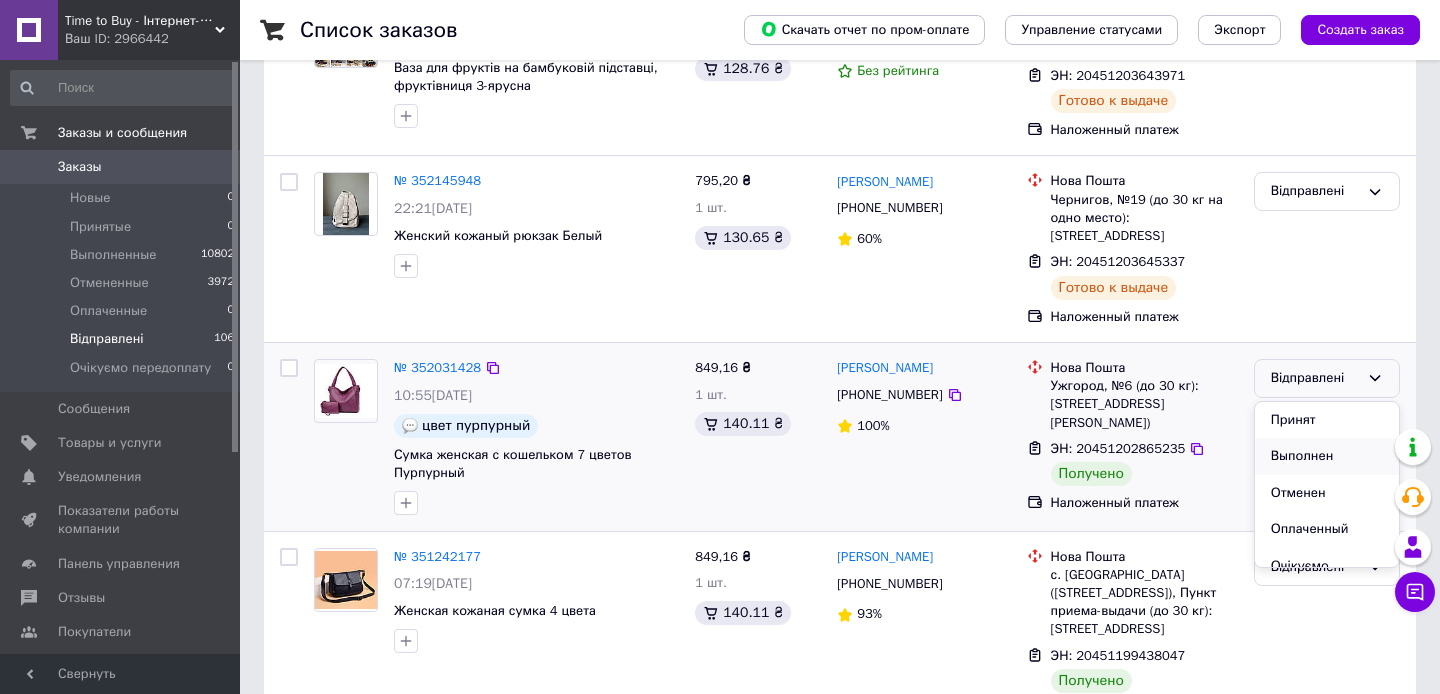 click on "Выполнен" at bounding box center (1327, 456) 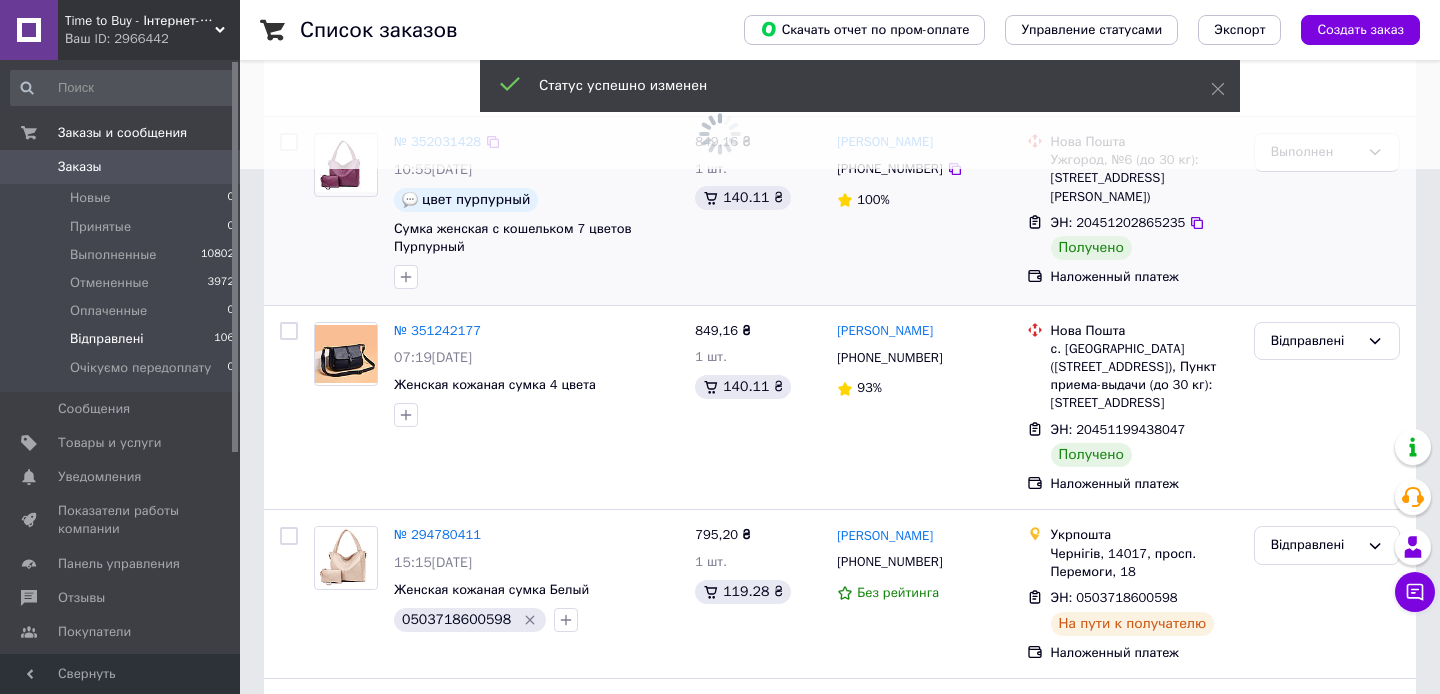 scroll, scrollTop: 527, scrollLeft: 0, axis: vertical 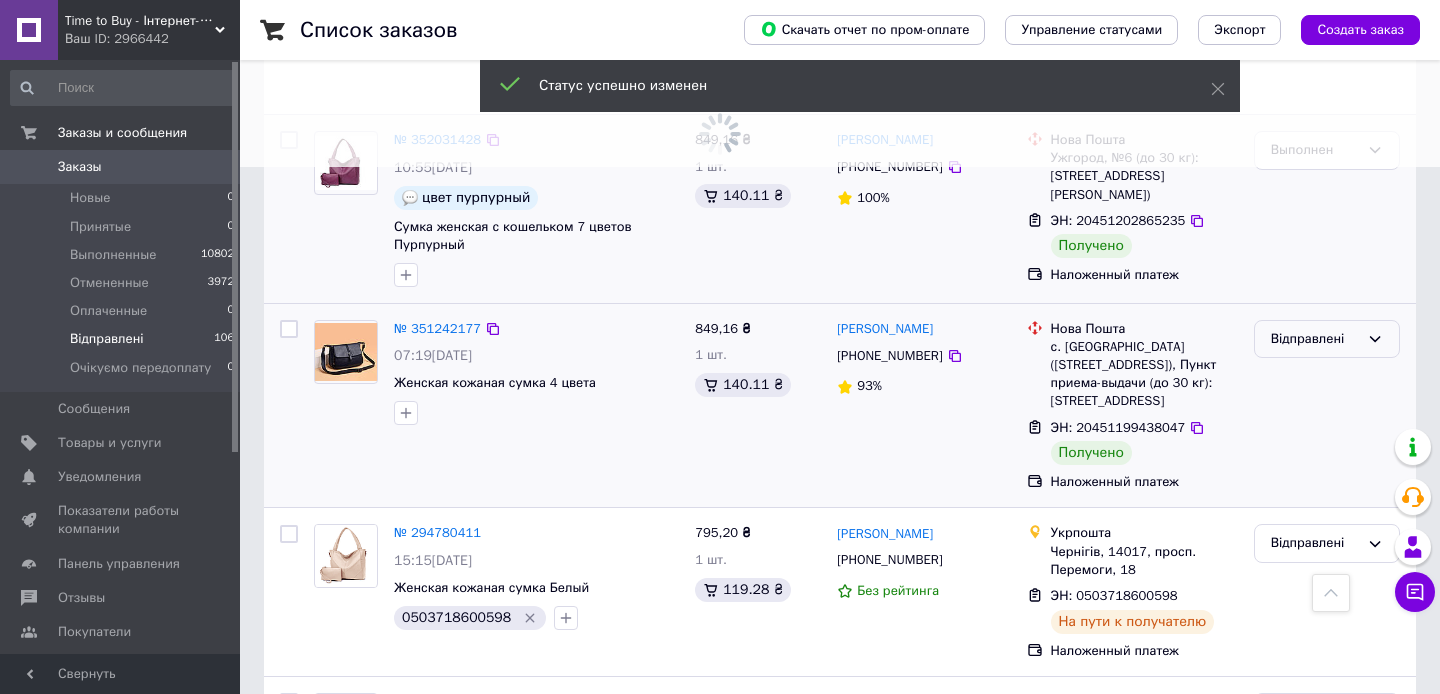 click on "Відправлені" at bounding box center [1327, 339] 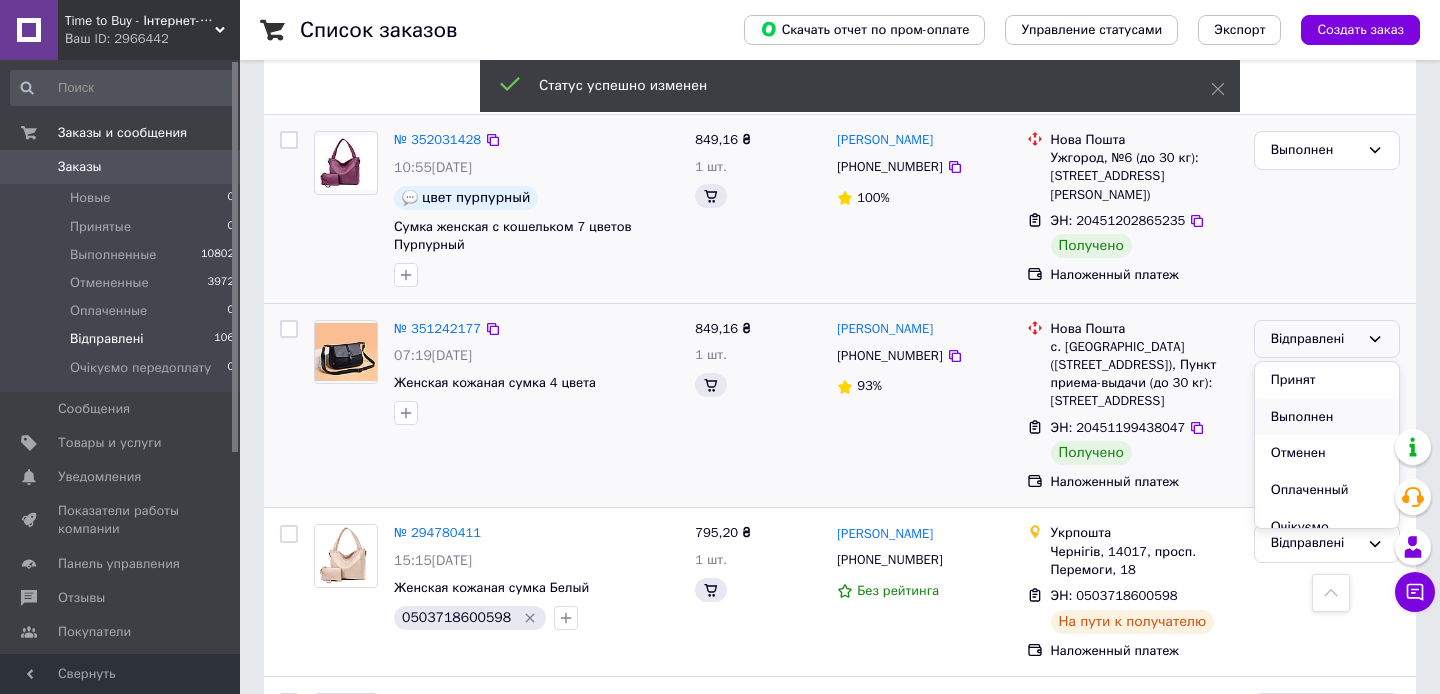 click on "Выполнен" at bounding box center (1327, 417) 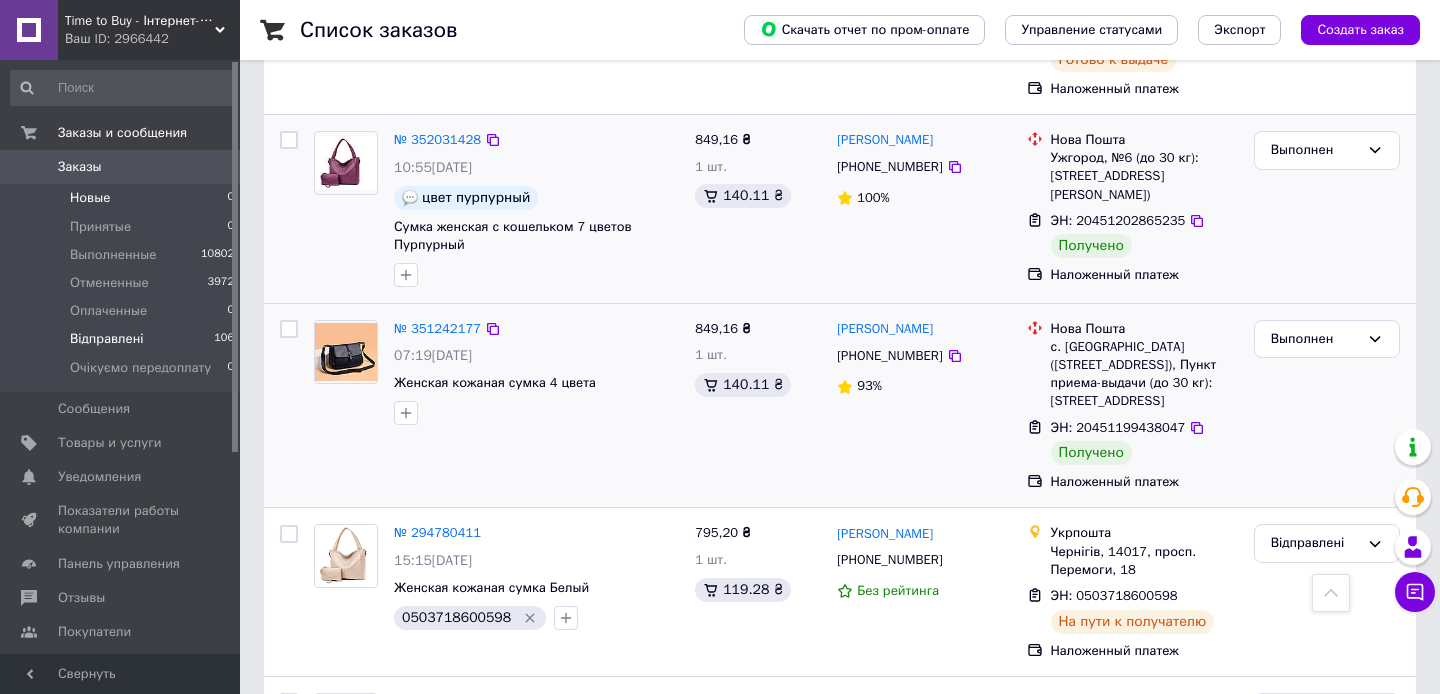 click on "Новые 0" at bounding box center (123, 198) 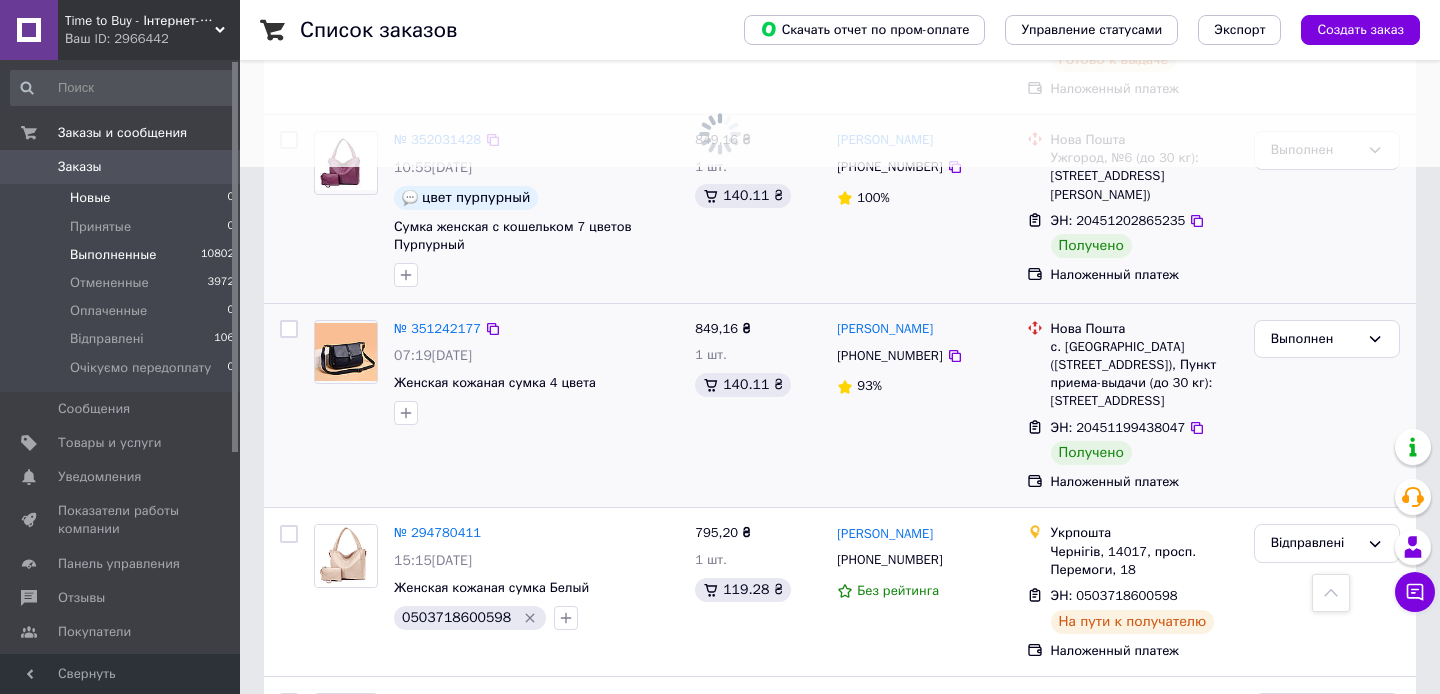 scroll, scrollTop: 0, scrollLeft: 0, axis: both 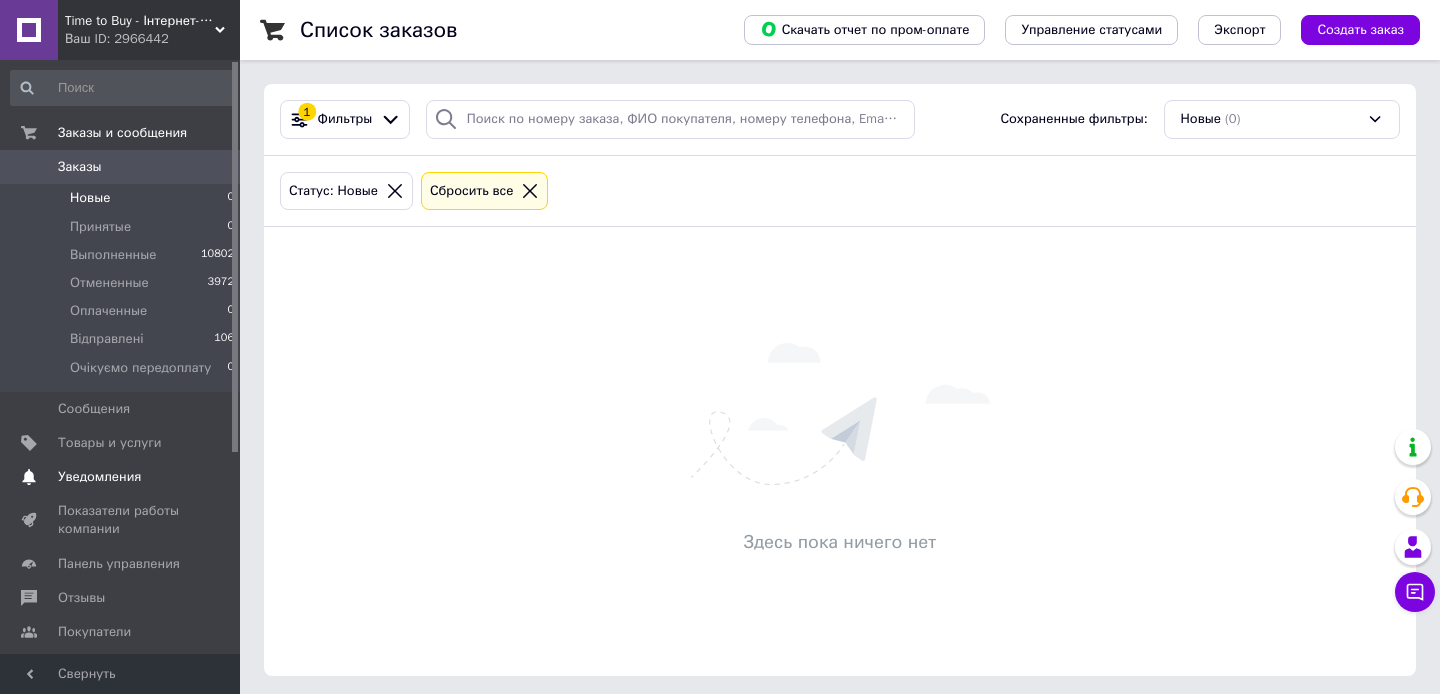 click on "Уведомления 0" at bounding box center (123, 477) 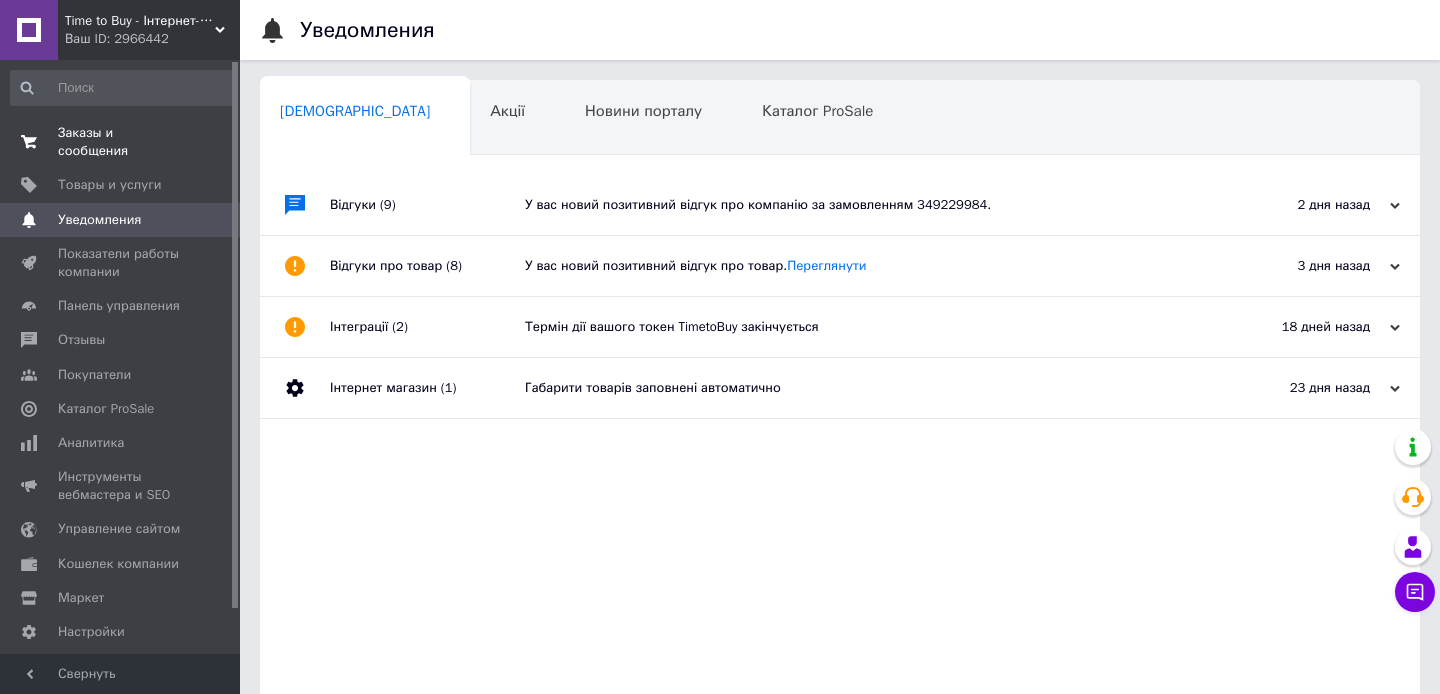 click on "Заказы и сообщения" at bounding box center [121, 142] 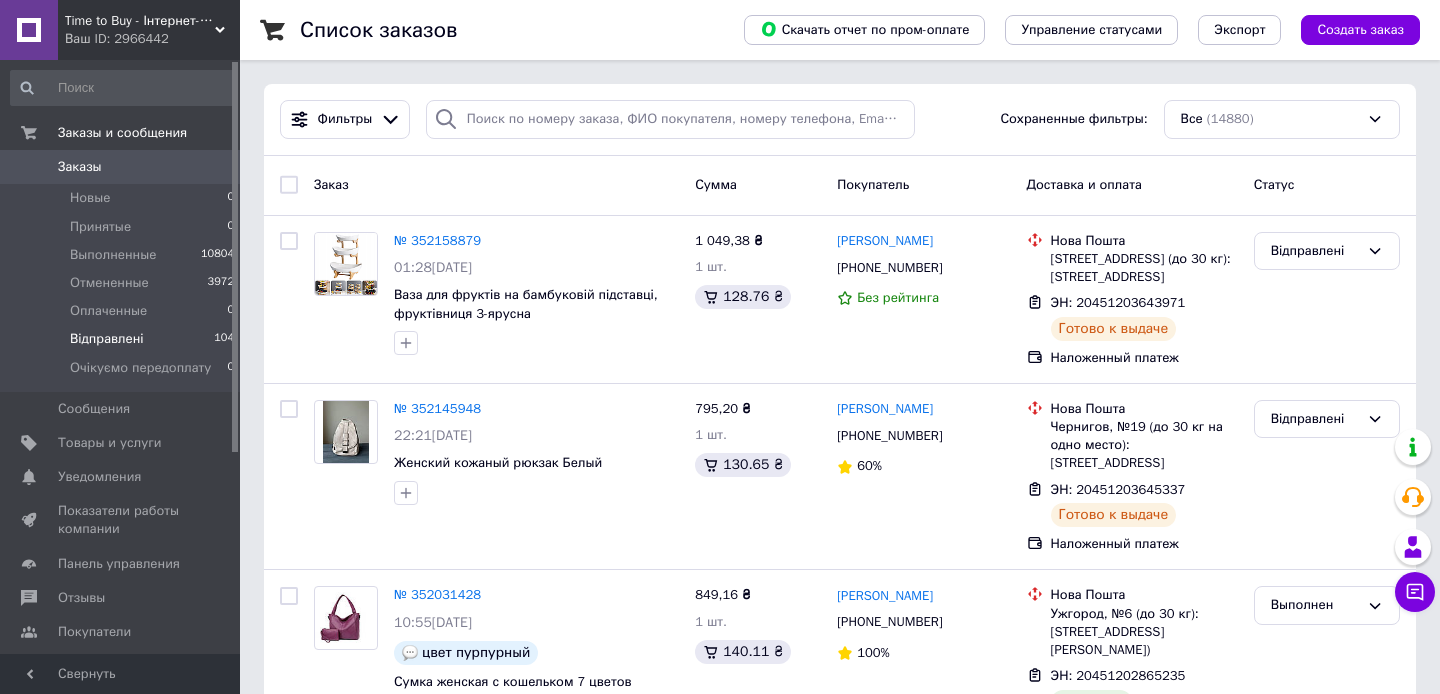 click on "Відправлені 104" at bounding box center (123, 339) 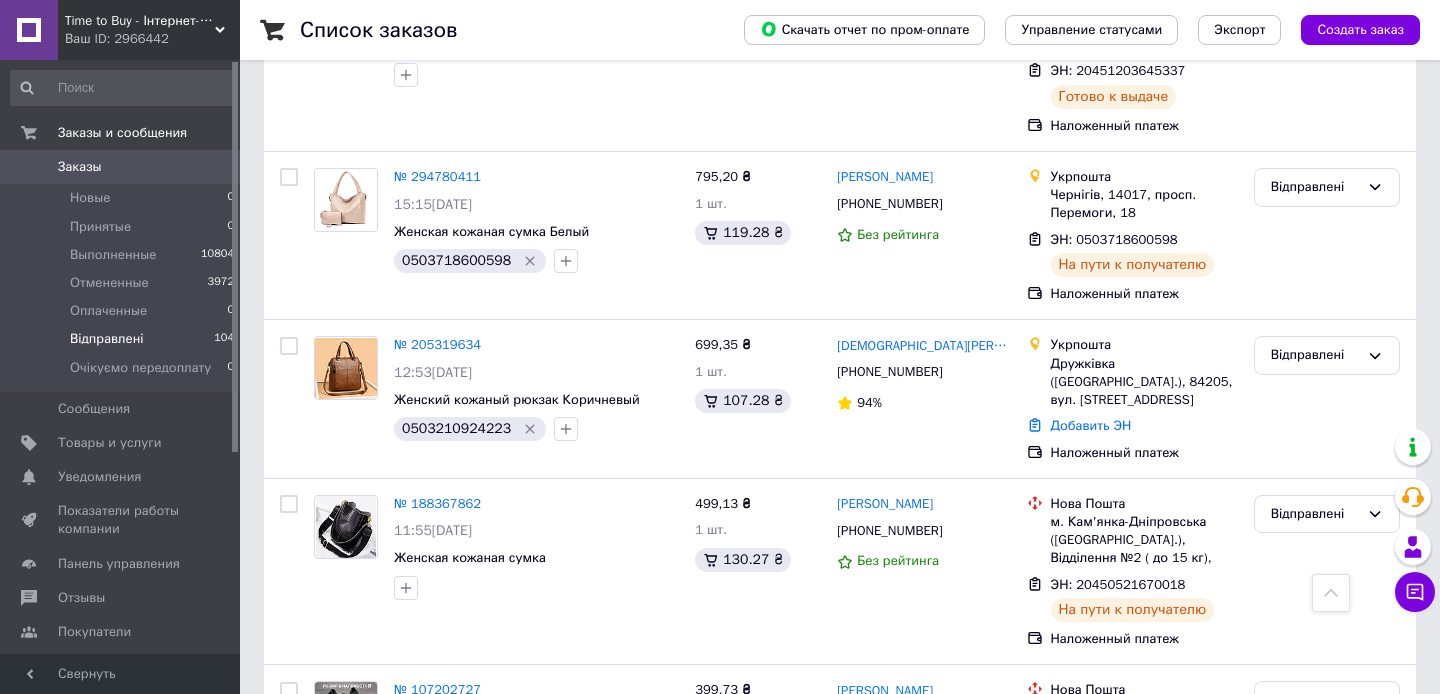 scroll, scrollTop: 493, scrollLeft: 0, axis: vertical 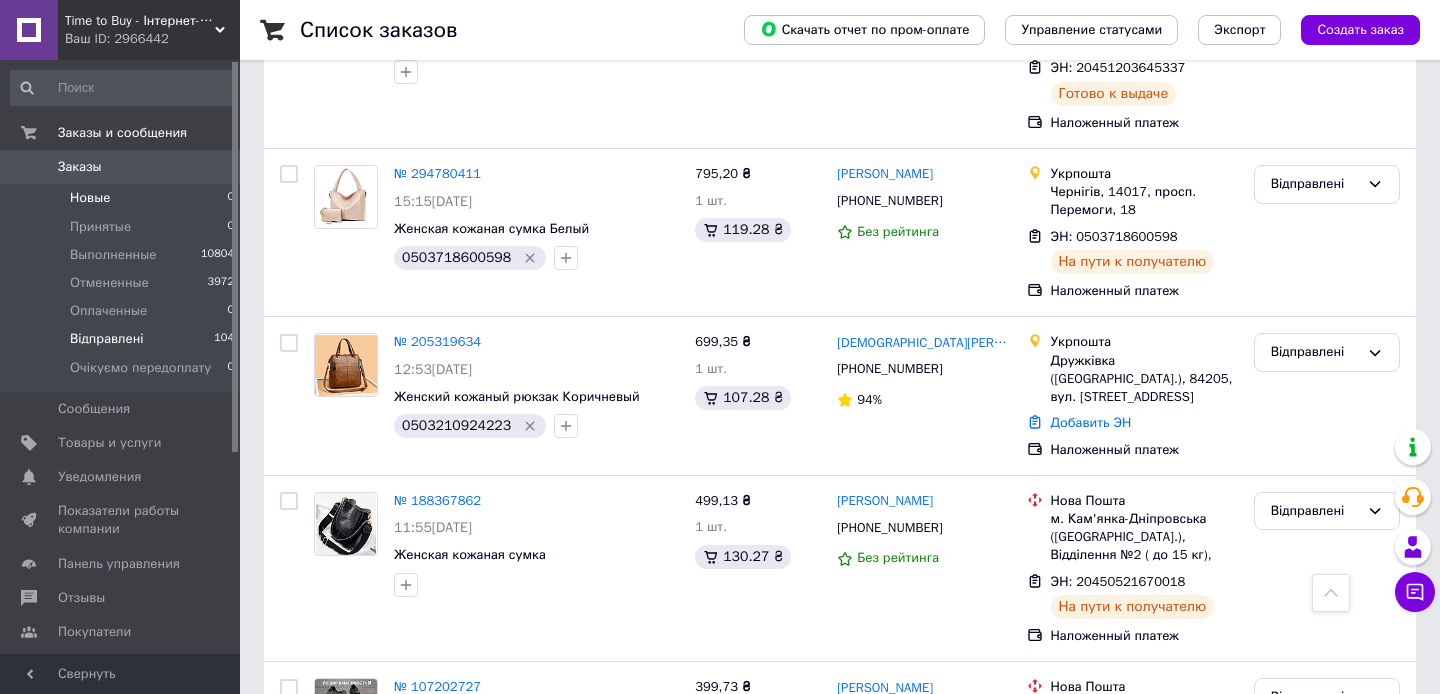 click on "Новые 0" at bounding box center [123, 198] 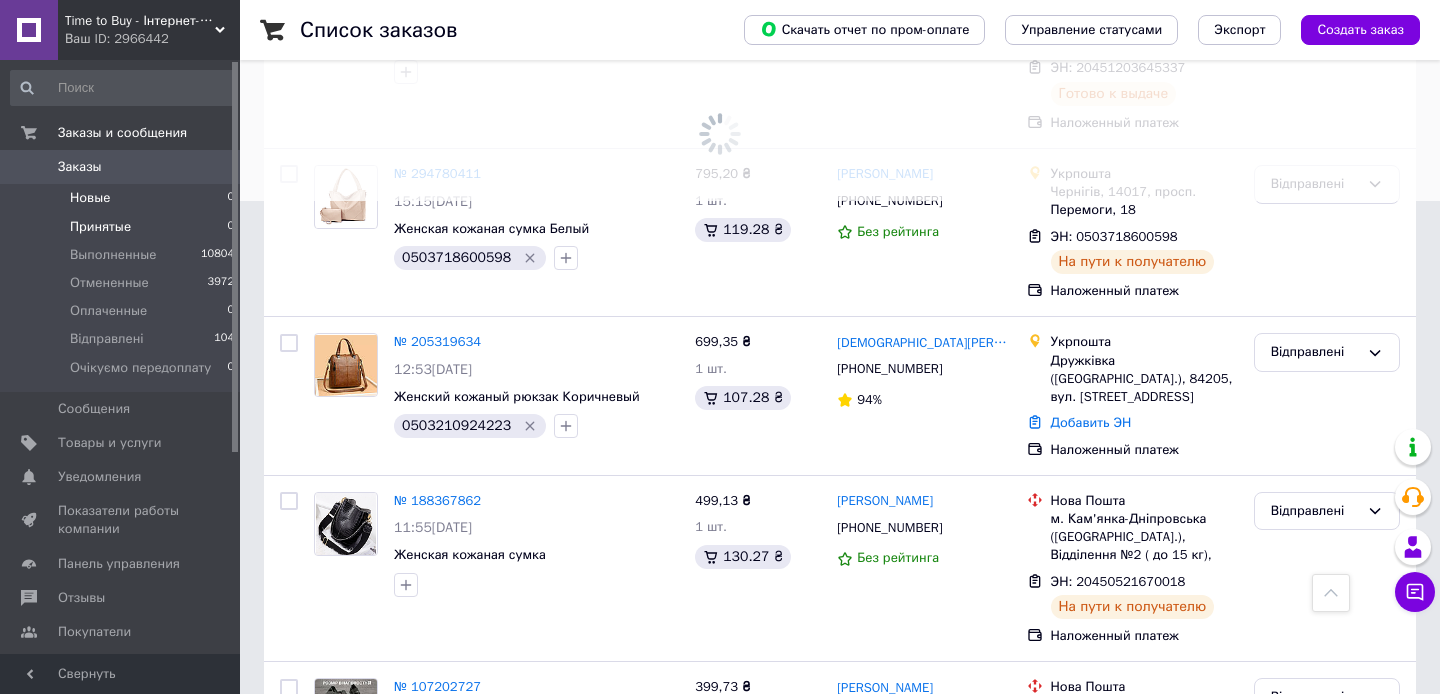 scroll, scrollTop: 0, scrollLeft: 0, axis: both 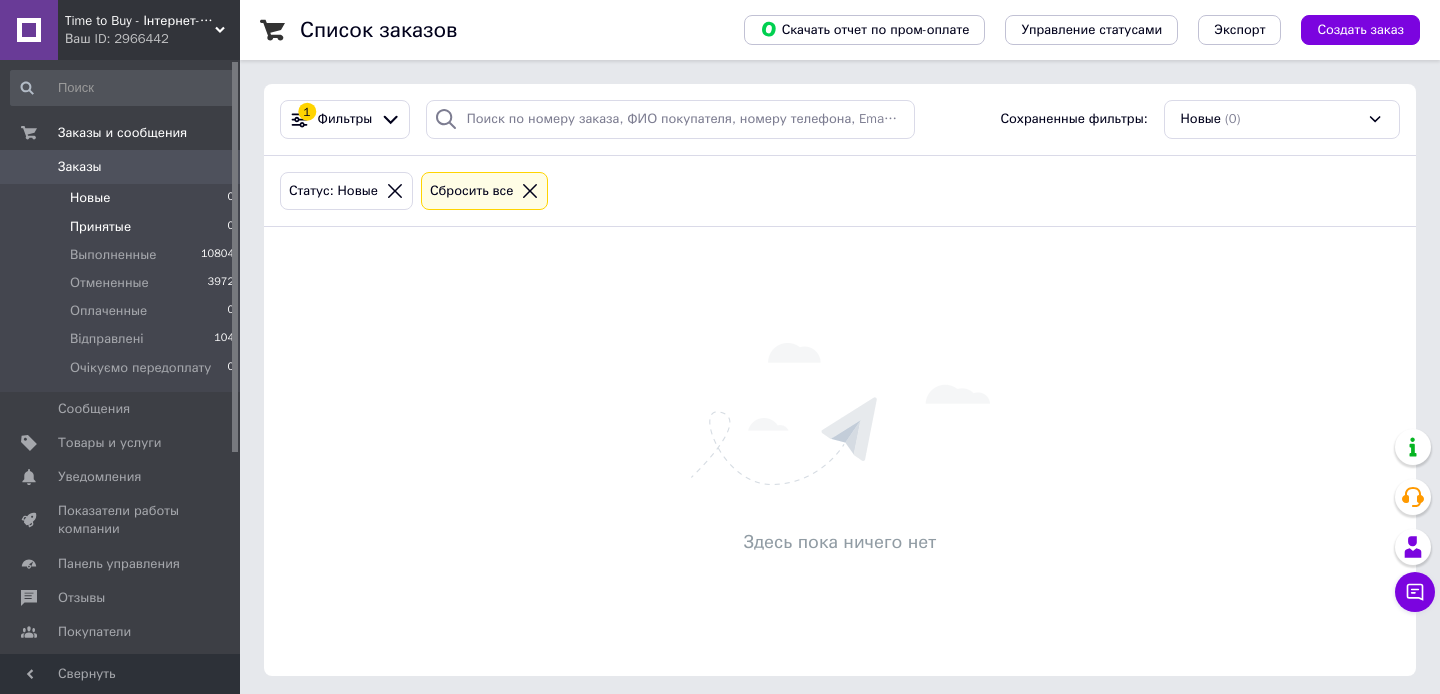 click on "Принятые 0" at bounding box center (123, 227) 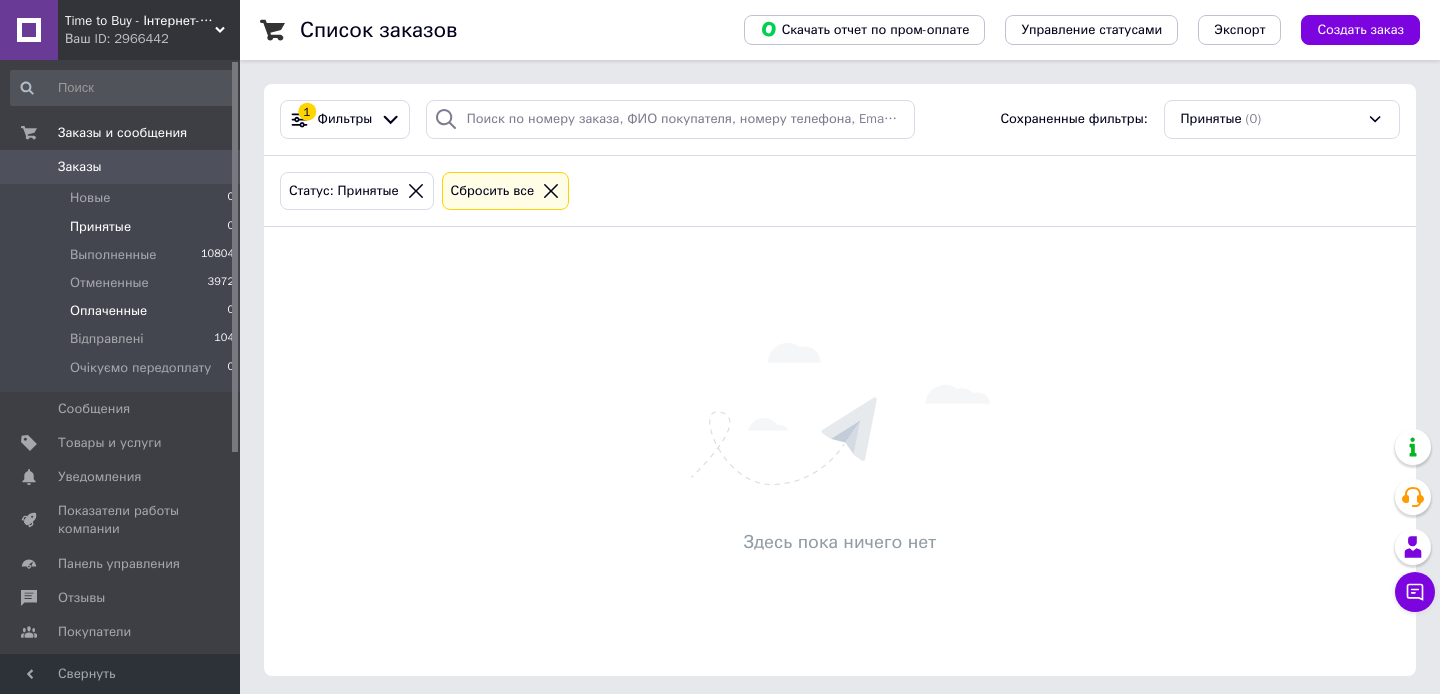click on "Оплаченные 0" at bounding box center (123, 311) 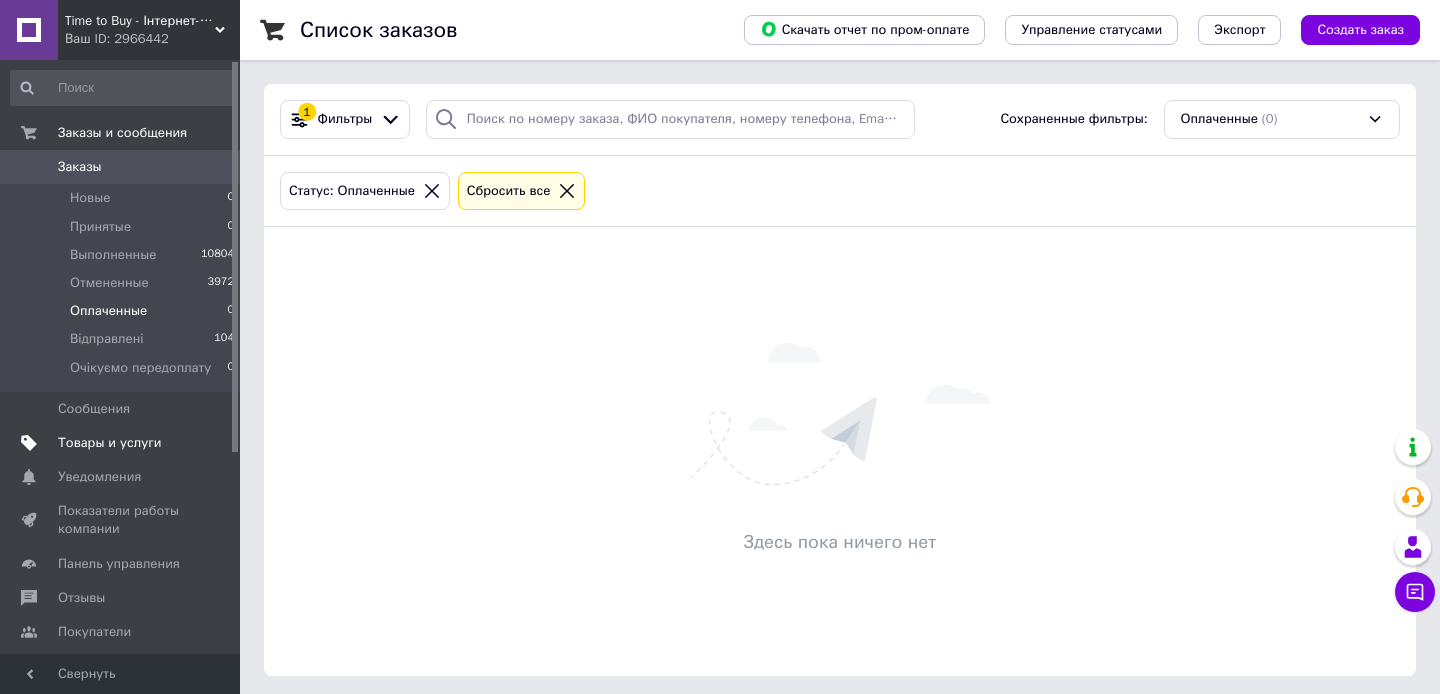 click on "Товары и услуги" at bounding box center [123, 443] 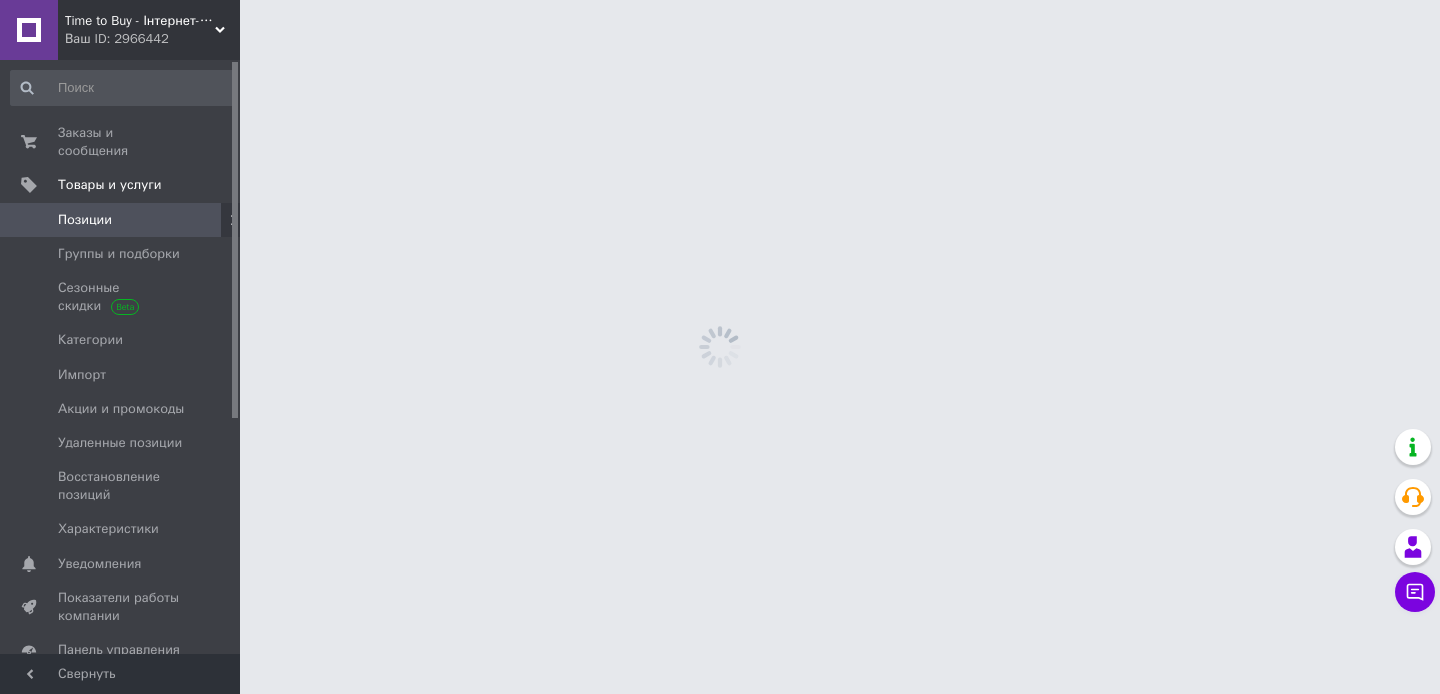 scroll, scrollTop: 1, scrollLeft: 0, axis: vertical 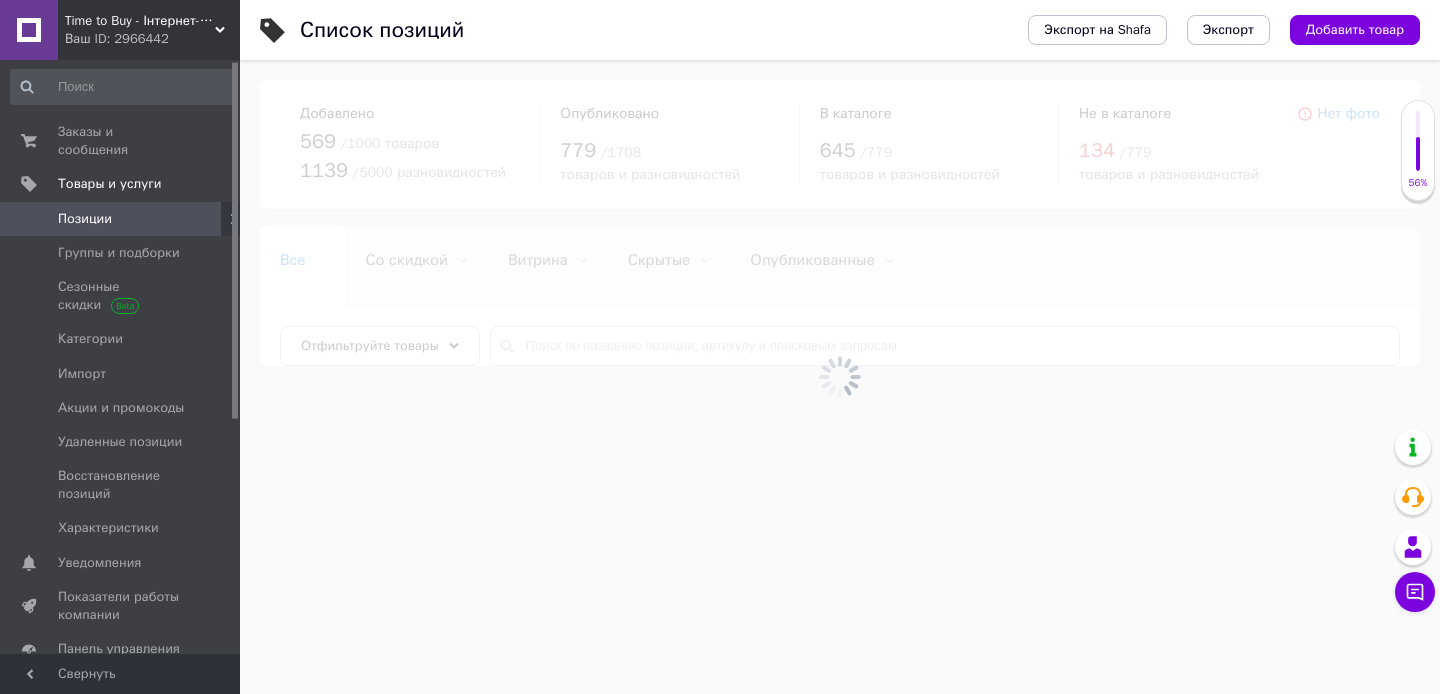 click at bounding box center (840, 377) 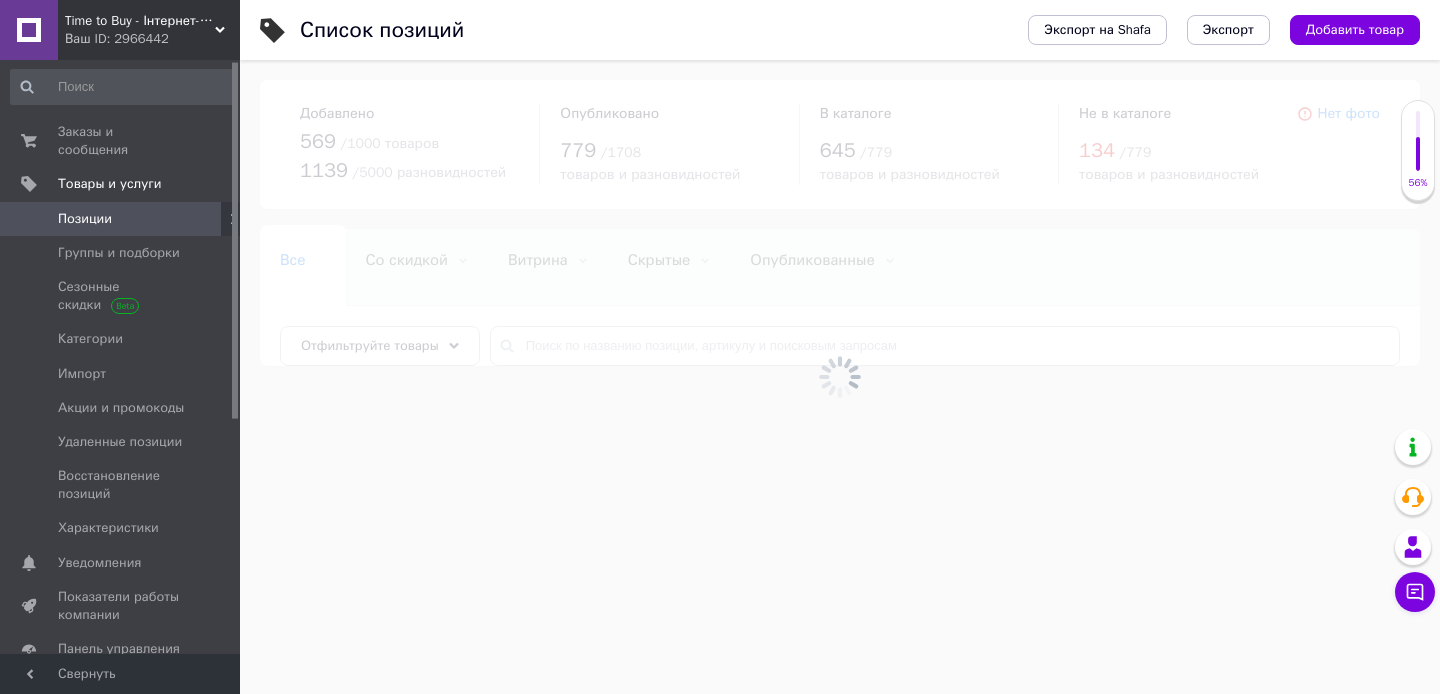 click at bounding box center (840, 377) 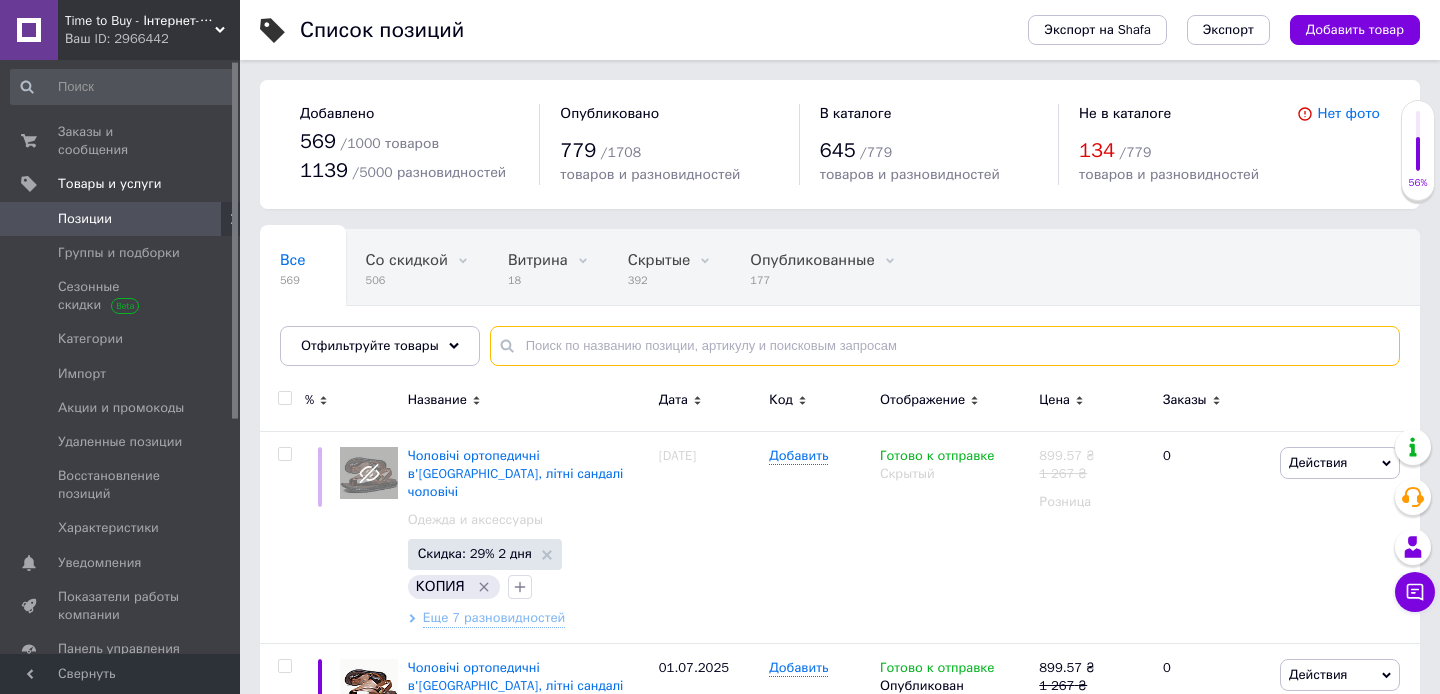 click at bounding box center [945, 346] 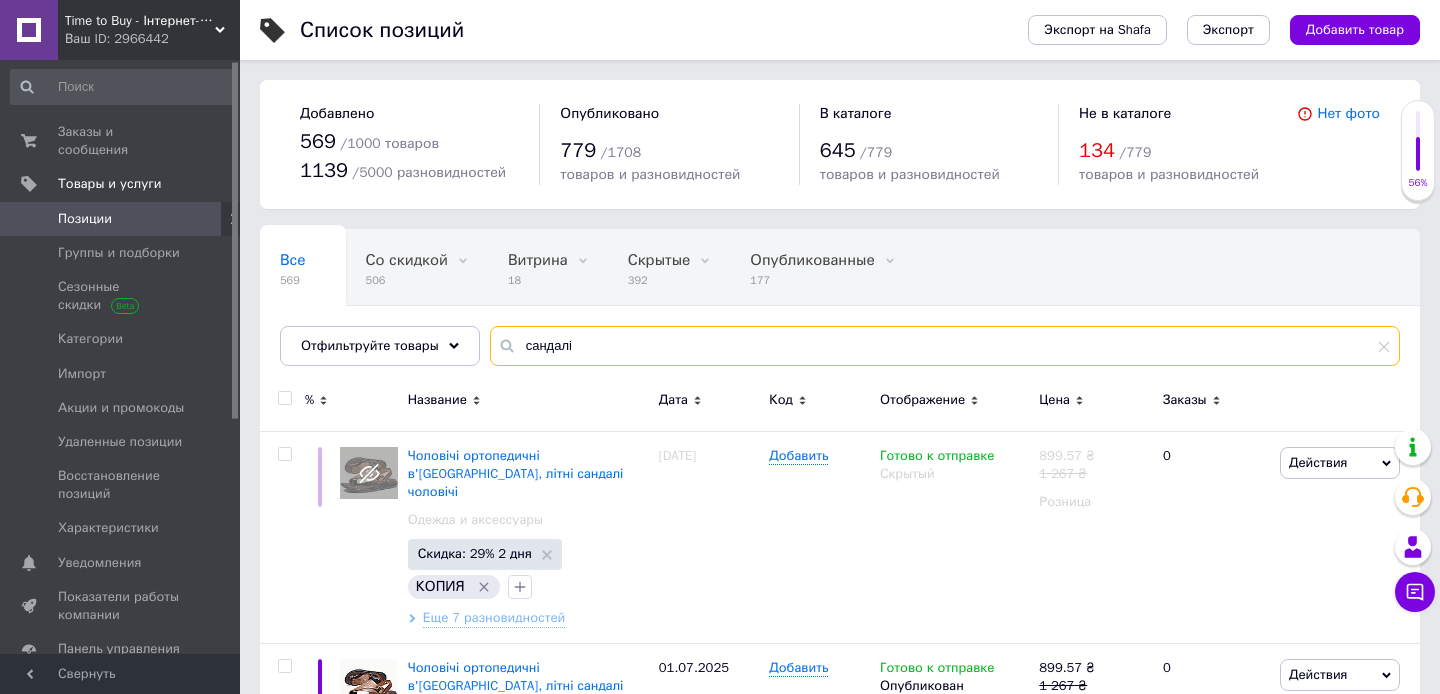 type on "сандалі" 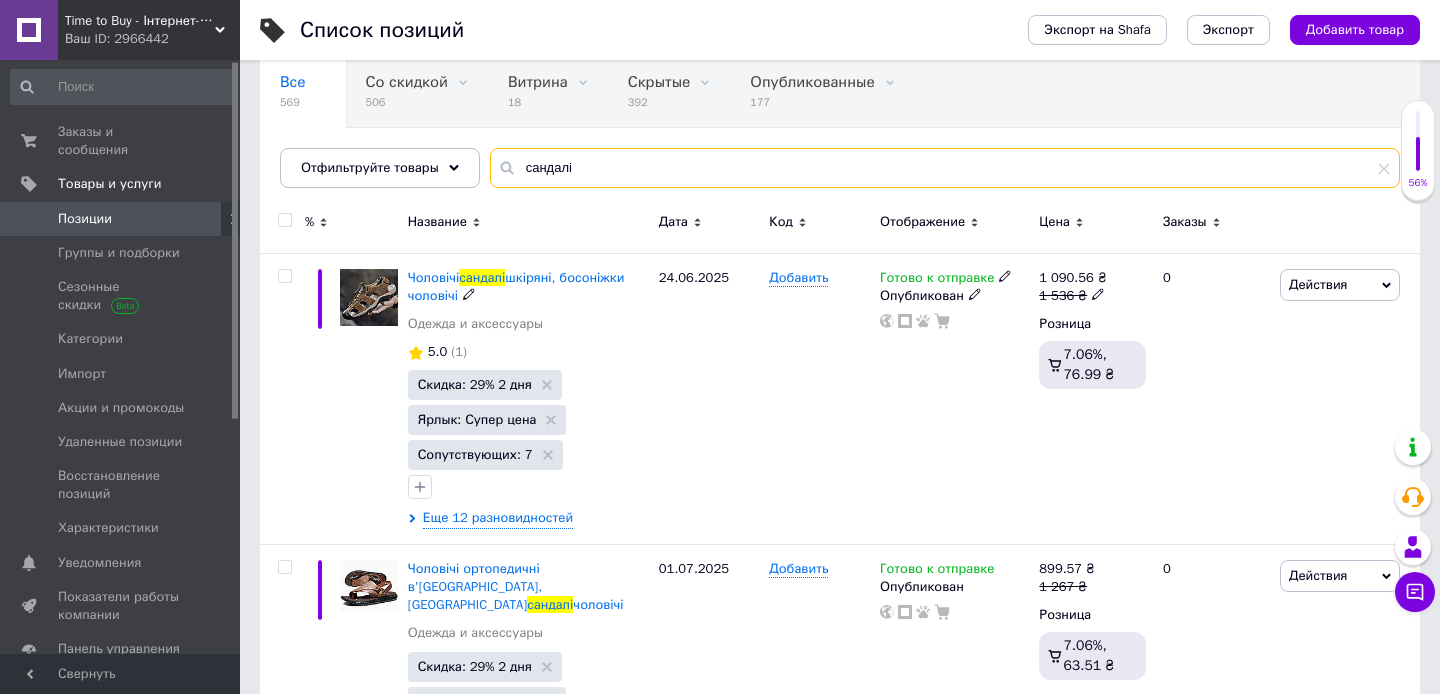 scroll, scrollTop: 180, scrollLeft: 0, axis: vertical 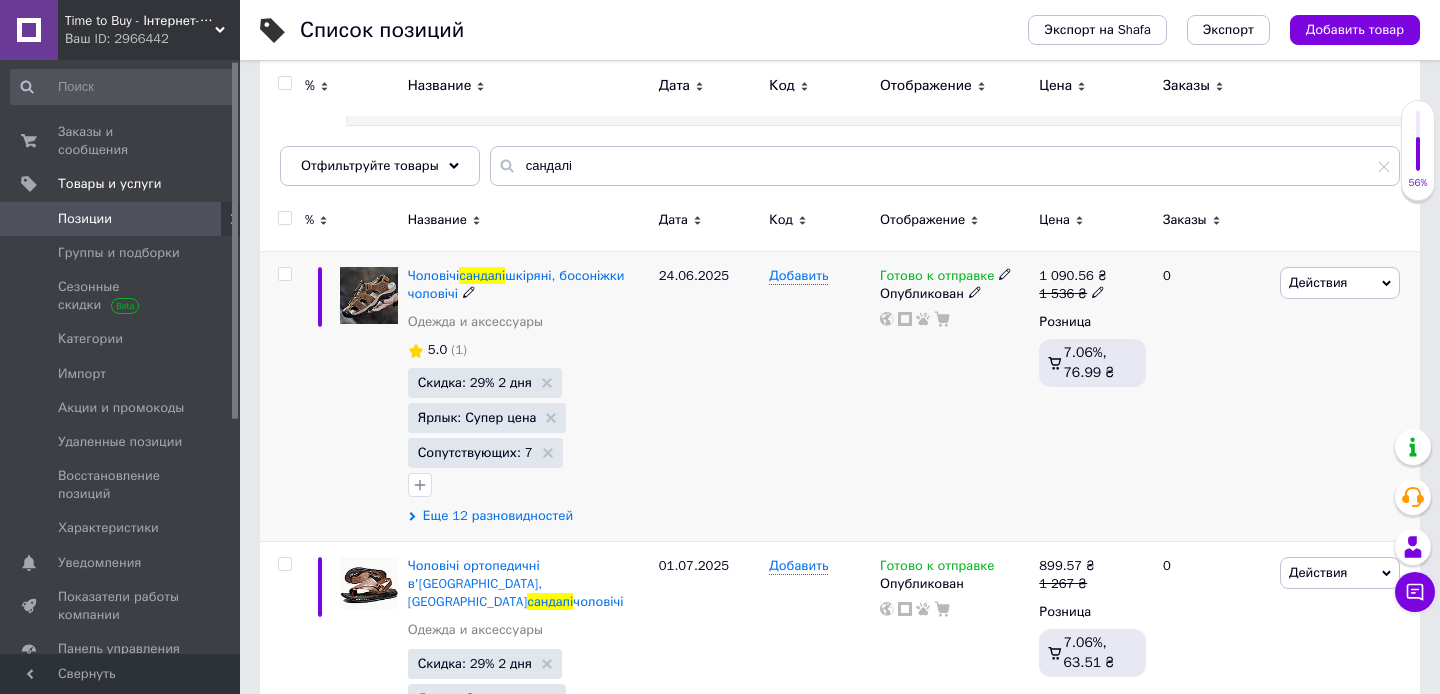 click on "Еще 12 разновидностей" at bounding box center [498, 516] 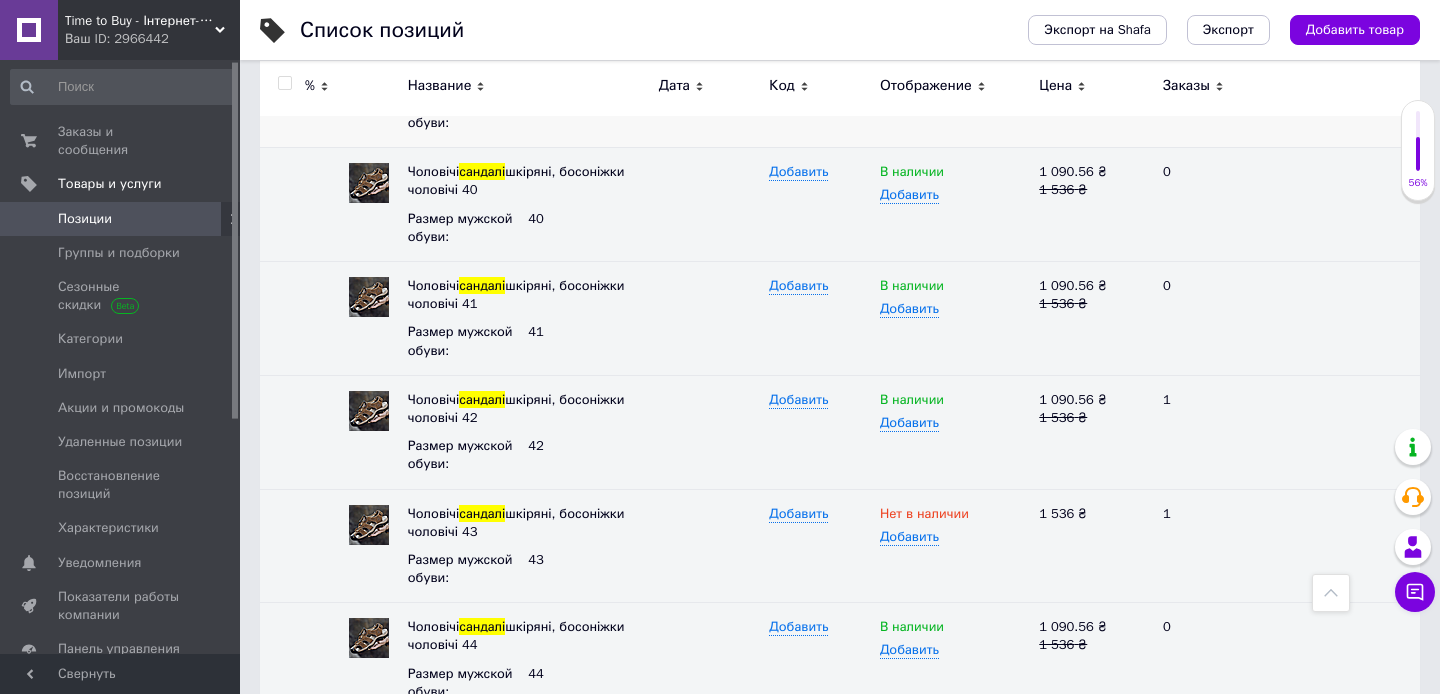 scroll, scrollTop: 689, scrollLeft: 0, axis: vertical 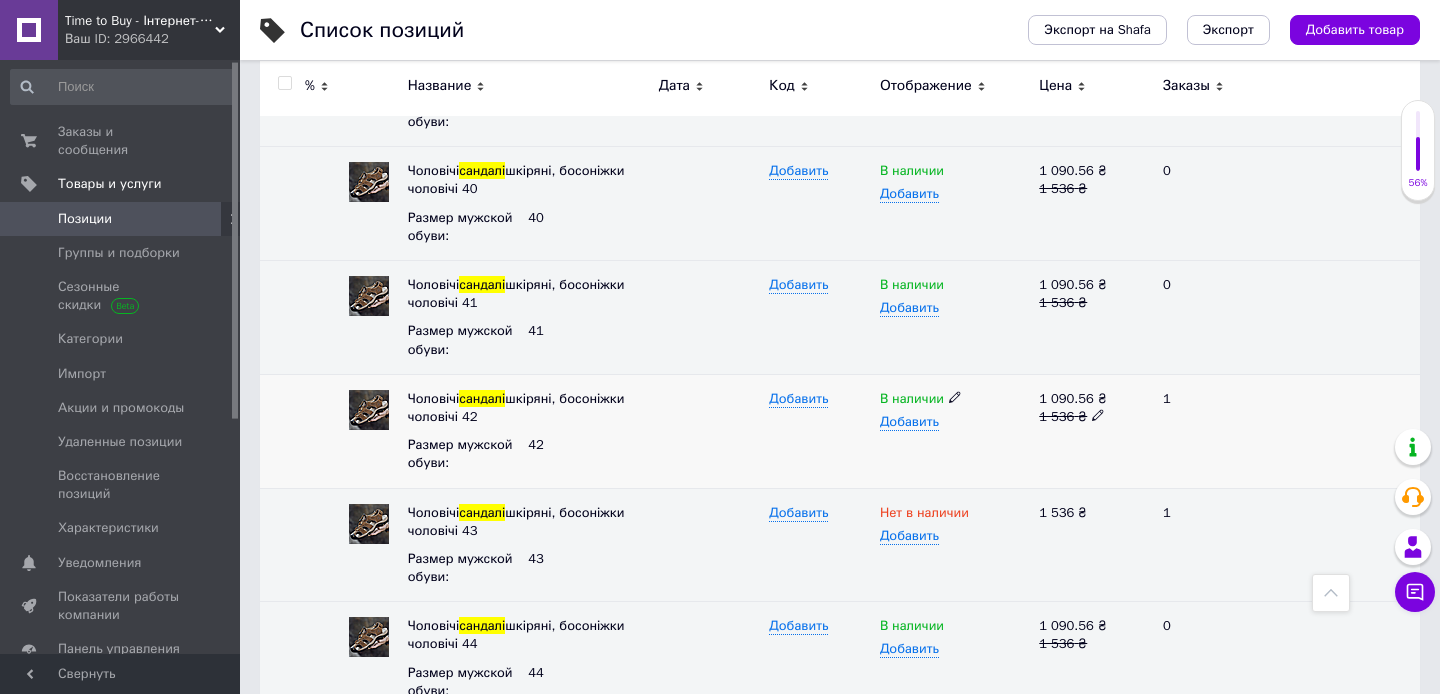 click 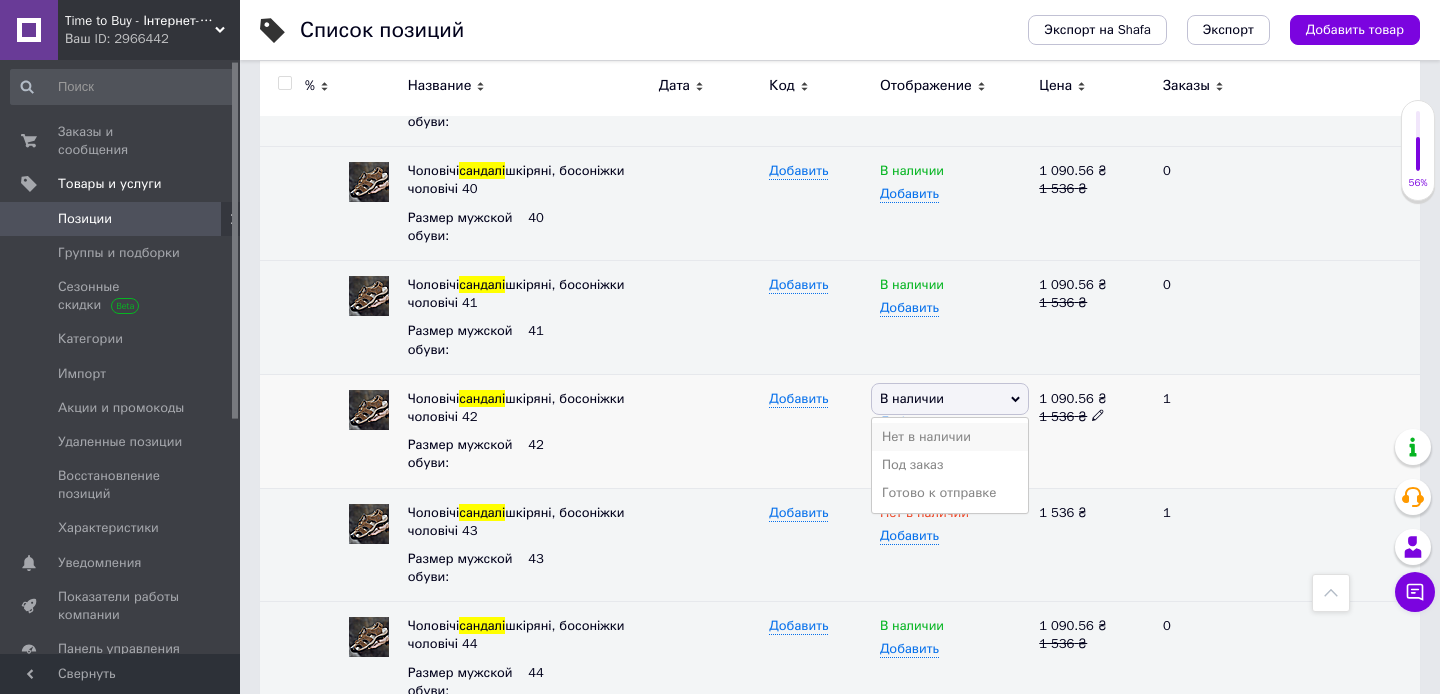 click on "Нет в наличии" at bounding box center [950, 437] 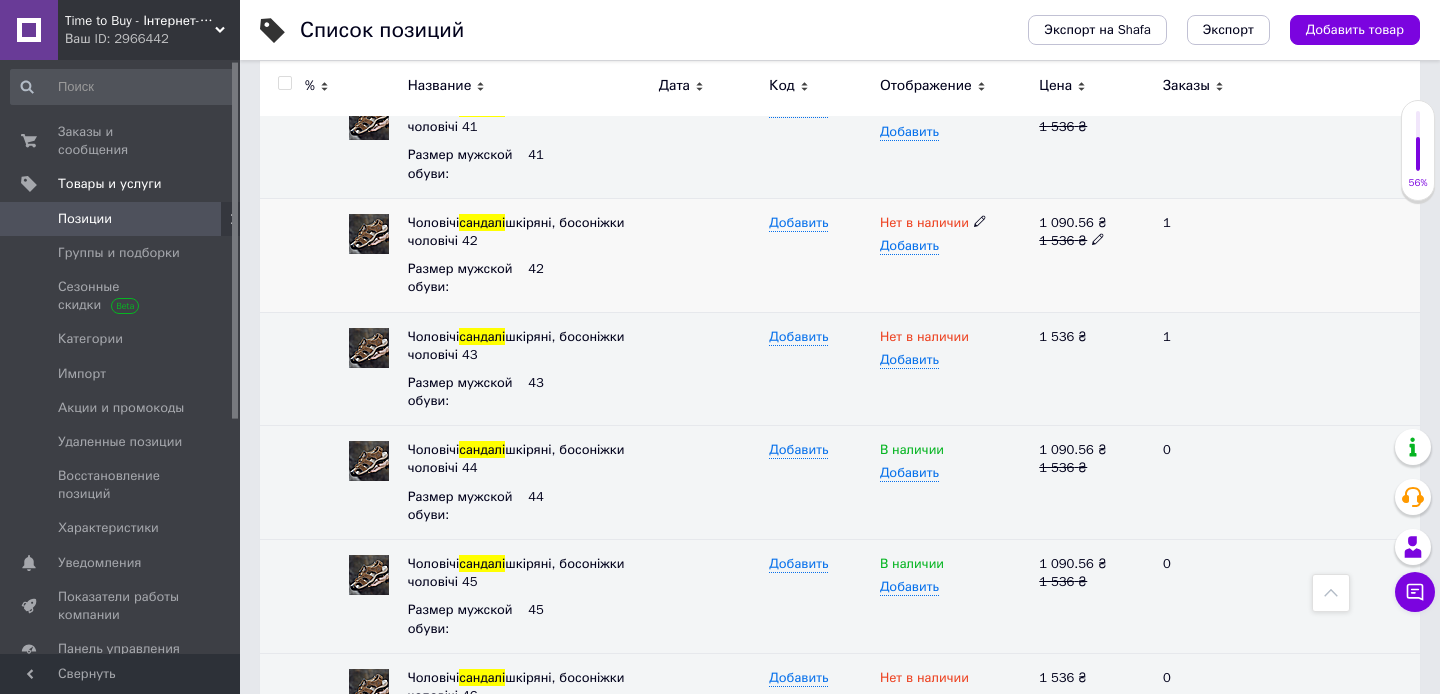 scroll, scrollTop: 866, scrollLeft: 0, axis: vertical 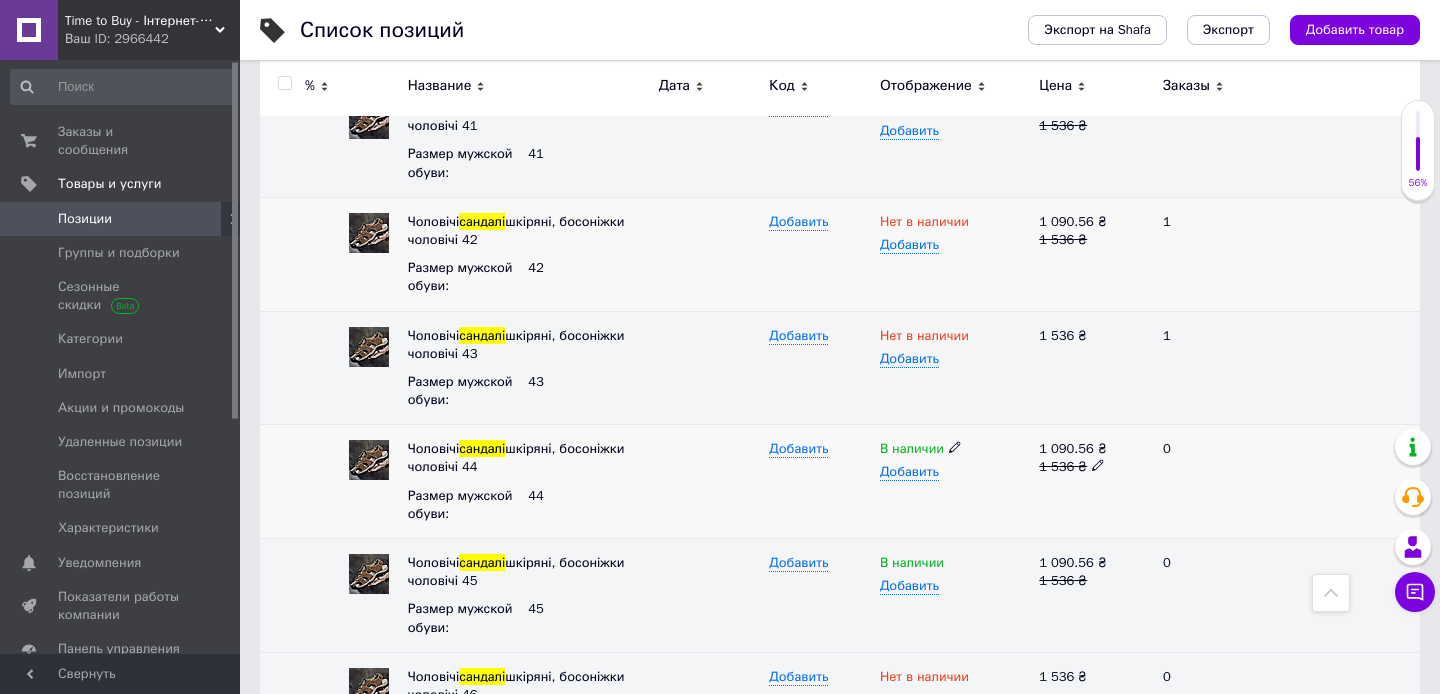 click 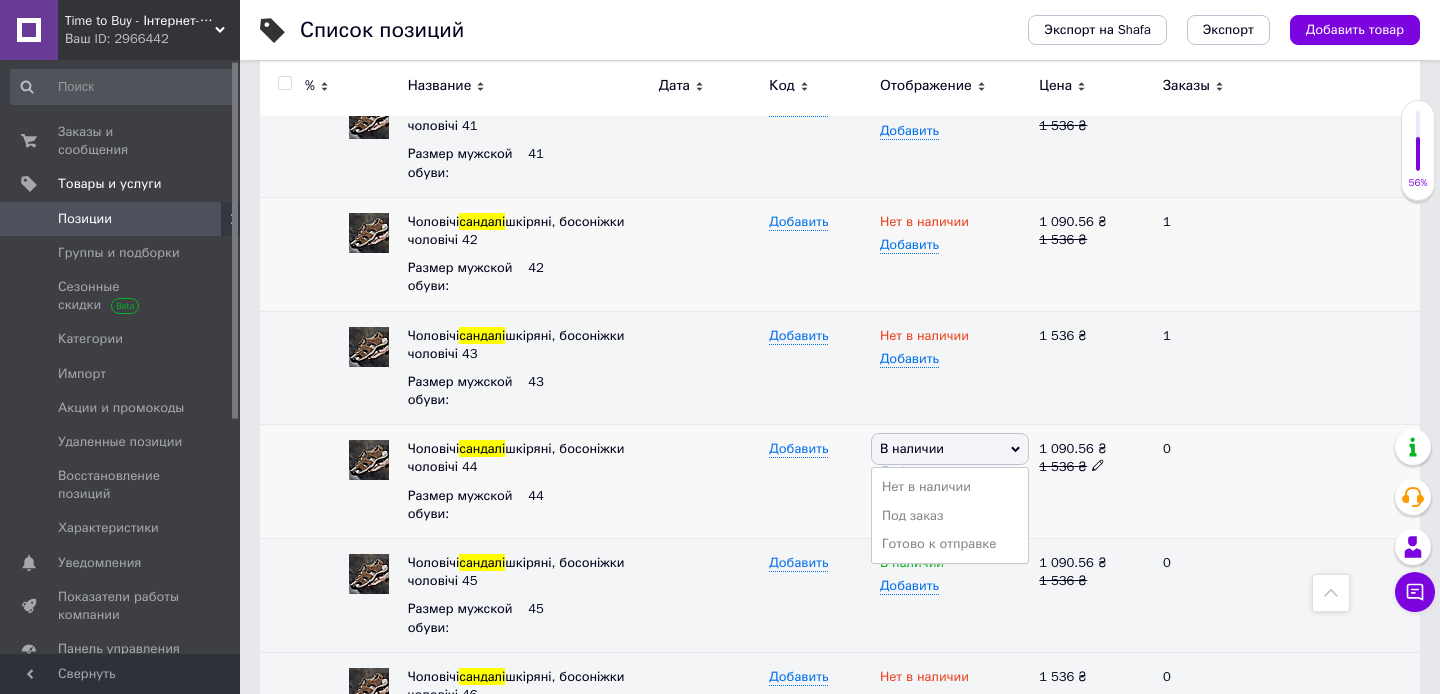 click on "Нет в наличии" at bounding box center (950, 487) 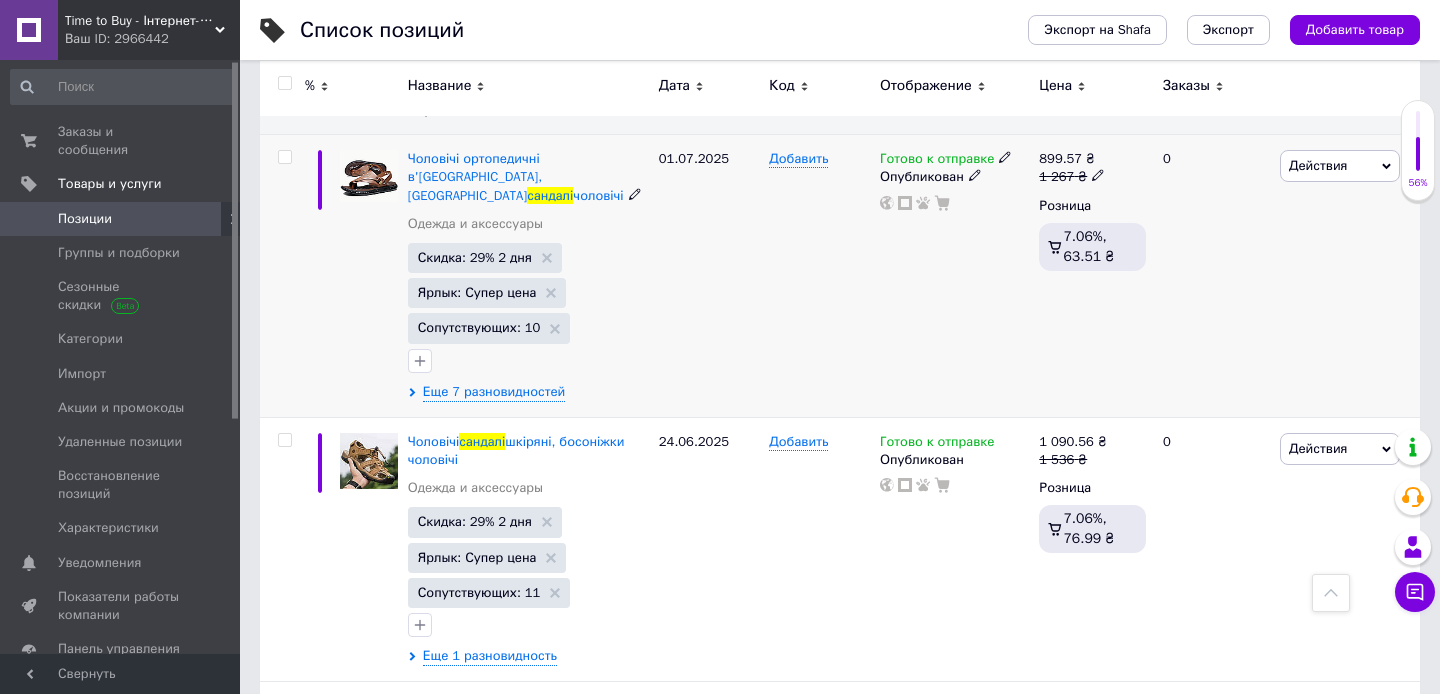 scroll, scrollTop: 1613, scrollLeft: 0, axis: vertical 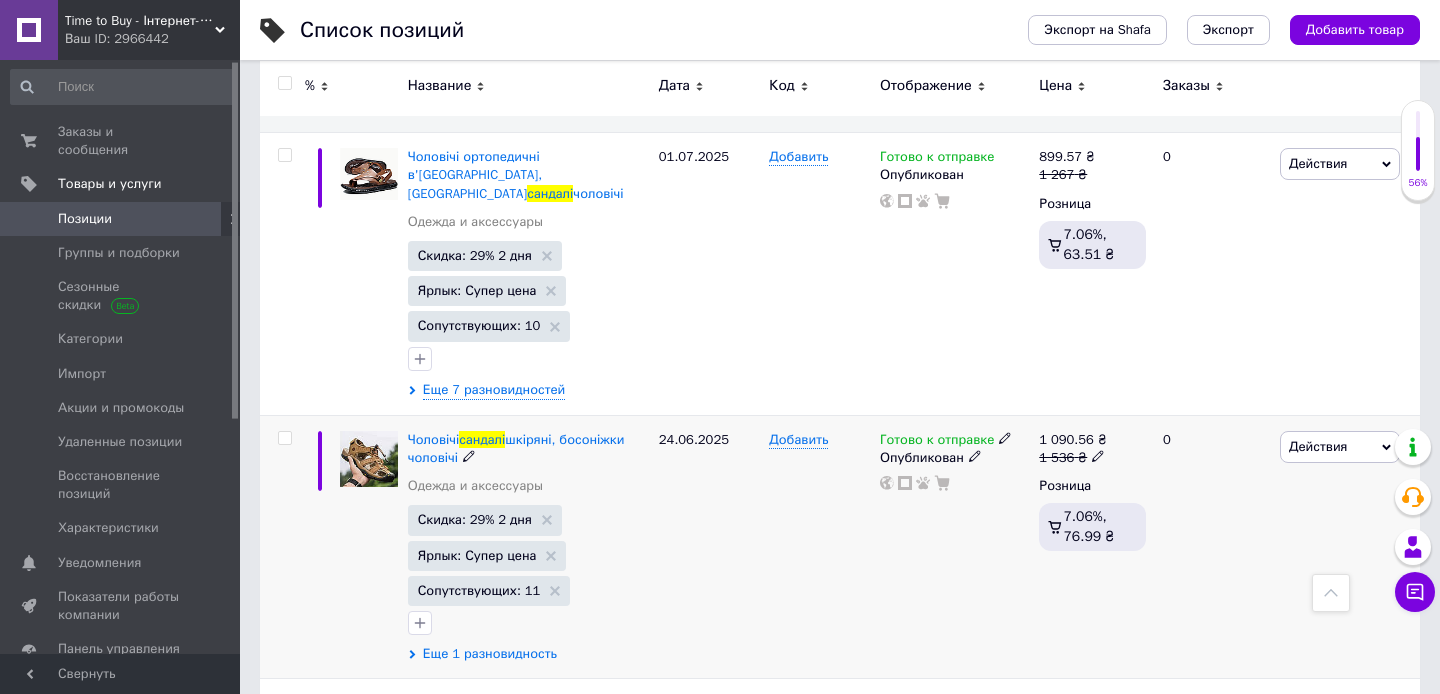 click on "Еще 1 разновидность" at bounding box center (490, 654) 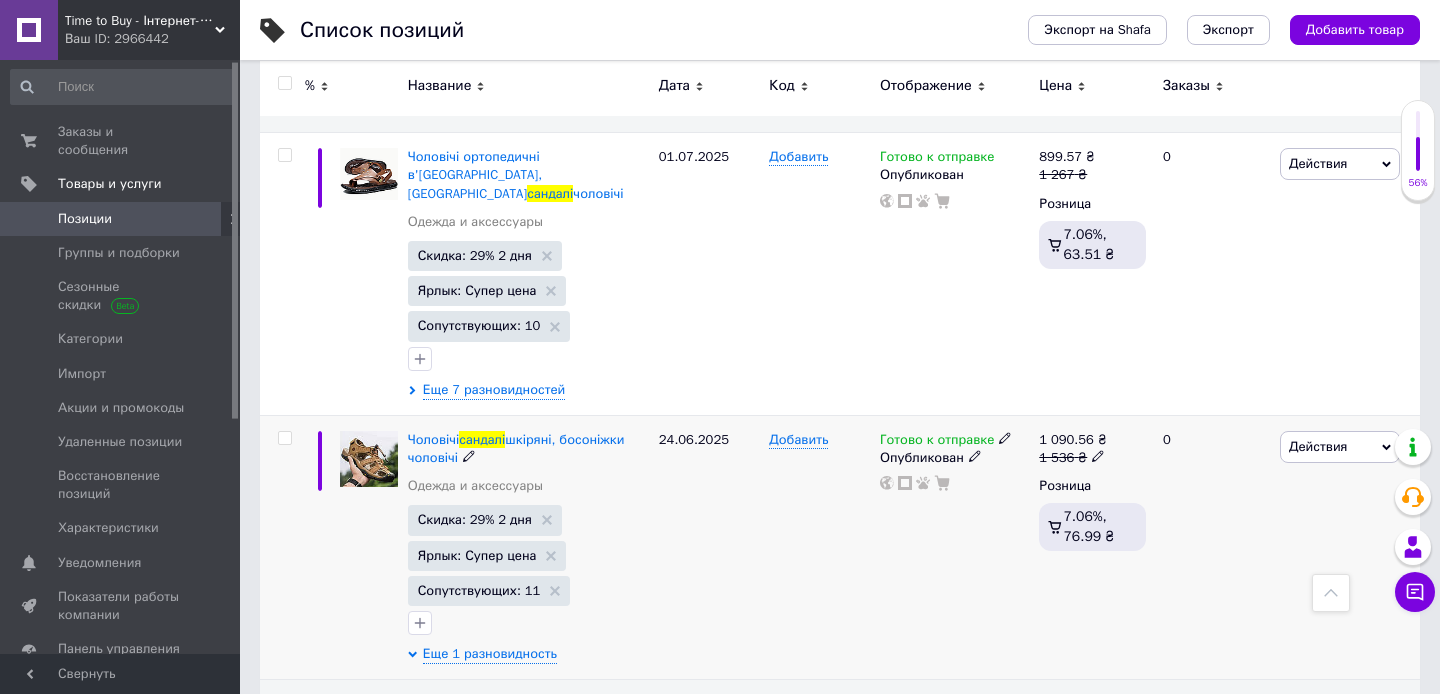 click on "Действия" at bounding box center [1318, 446] 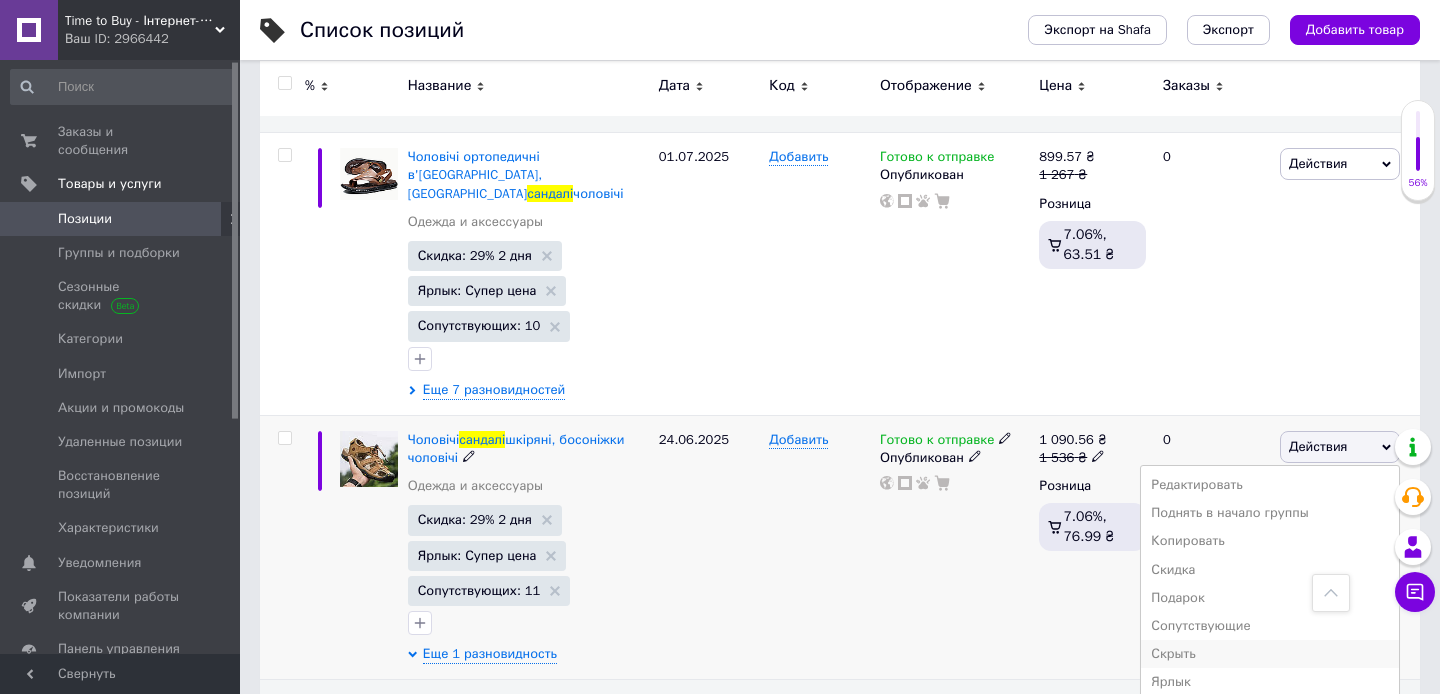 click on "Скрыть" at bounding box center [1270, 654] 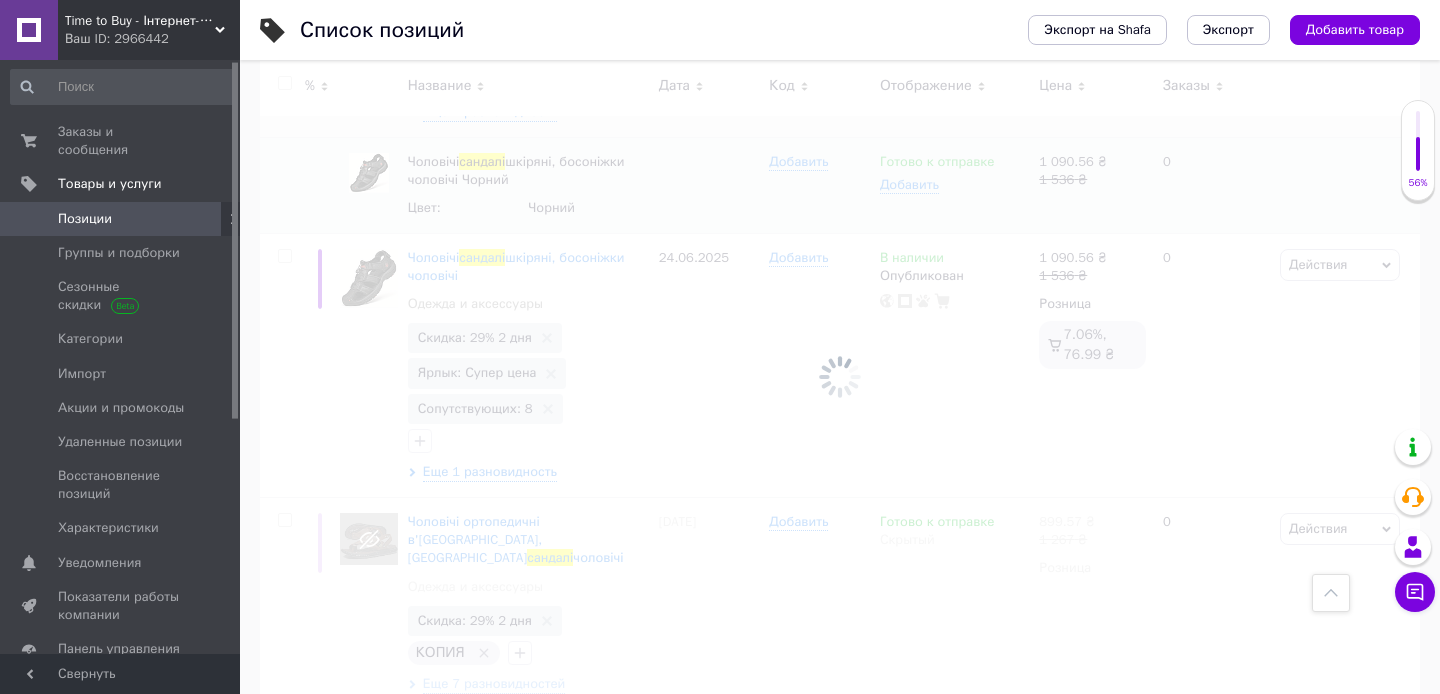 scroll, scrollTop: 999, scrollLeft: 0, axis: vertical 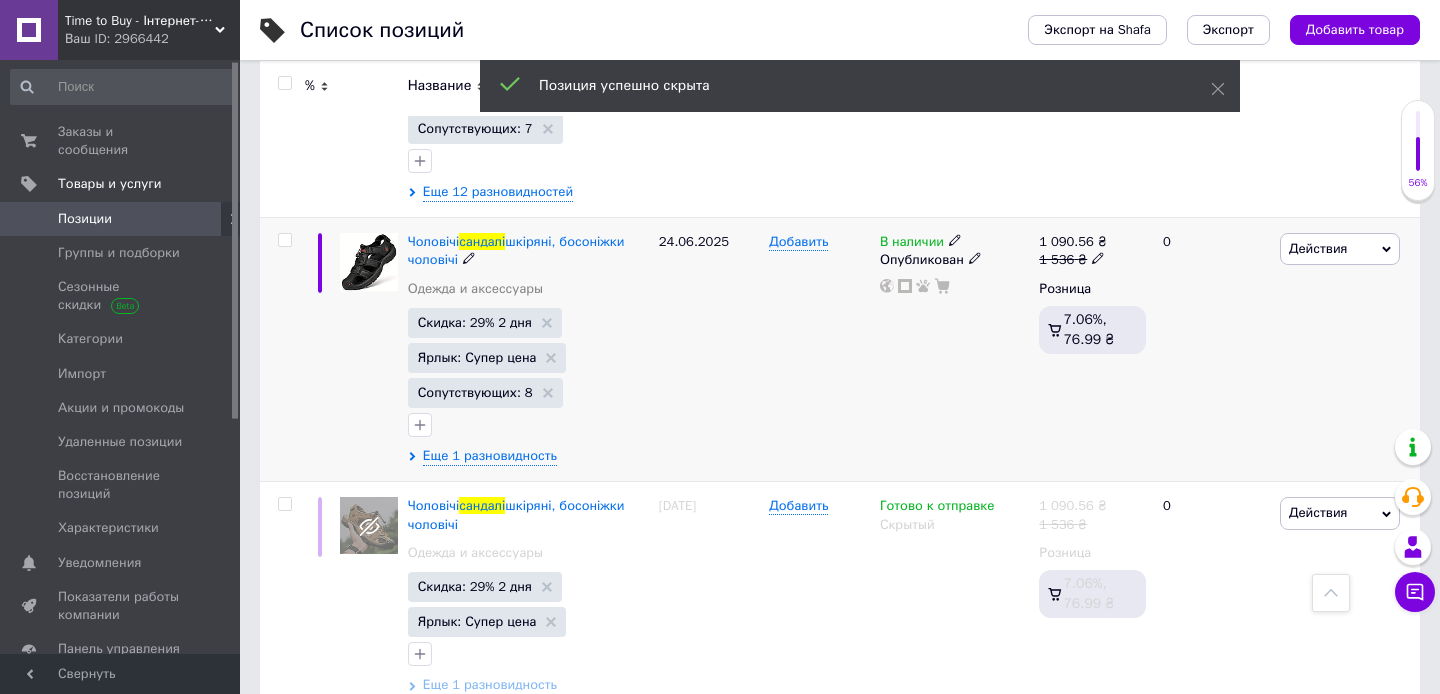 click on "Чоловічі  сандалі  шкіряні, босоніжки чоловічі Одежда и аксессуары  Скидка: 29% 2 дня Ярлык: Супер цена Сопутствующих: 8 Еще 1 разновидность" at bounding box center (528, 350) 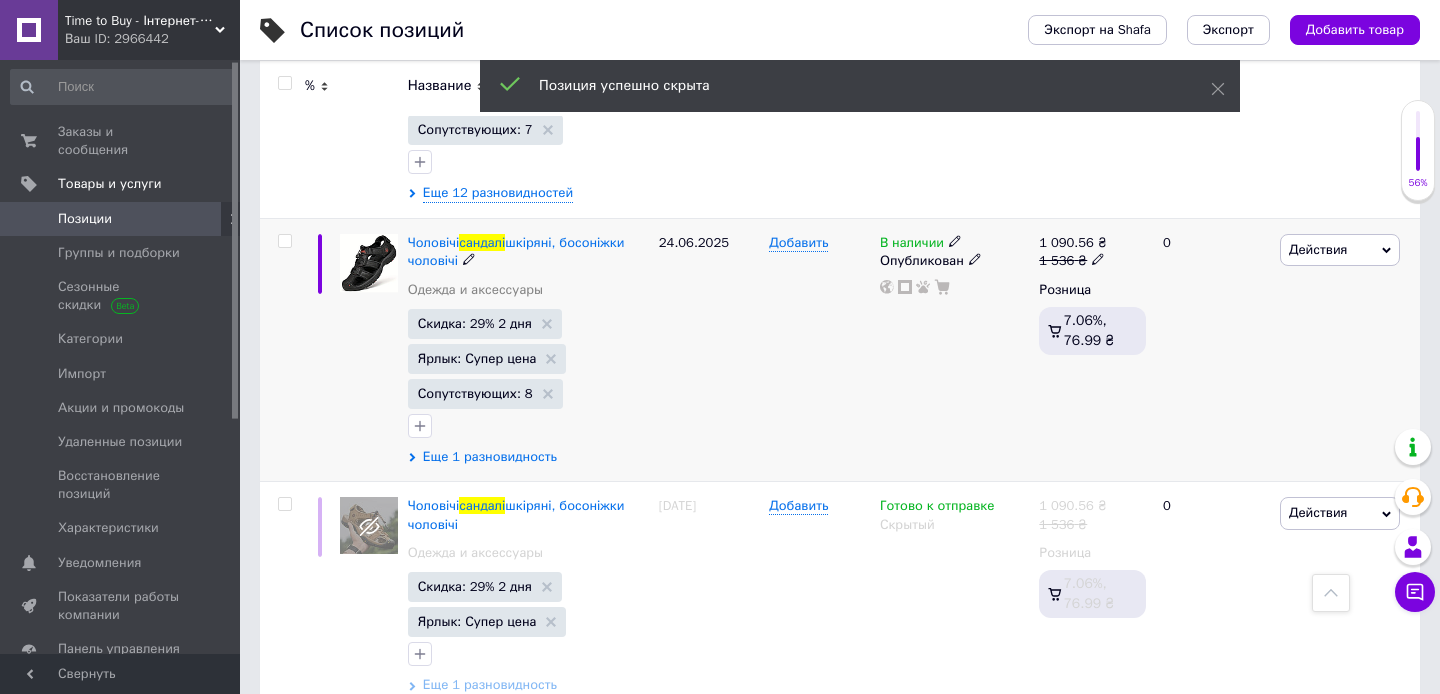 click on "Еще 1 разновидность" at bounding box center [490, 457] 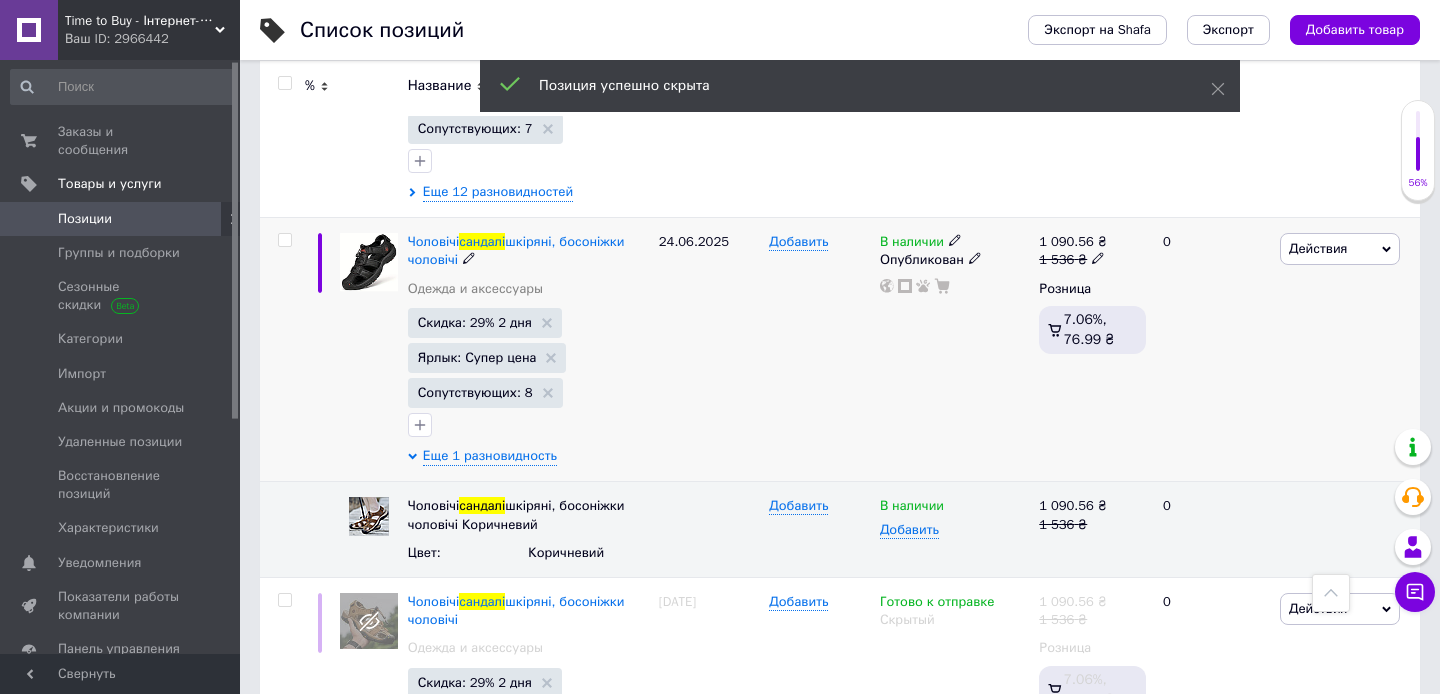 scroll, scrollTop: 1095, scrollLeft: 0, axis: vertical 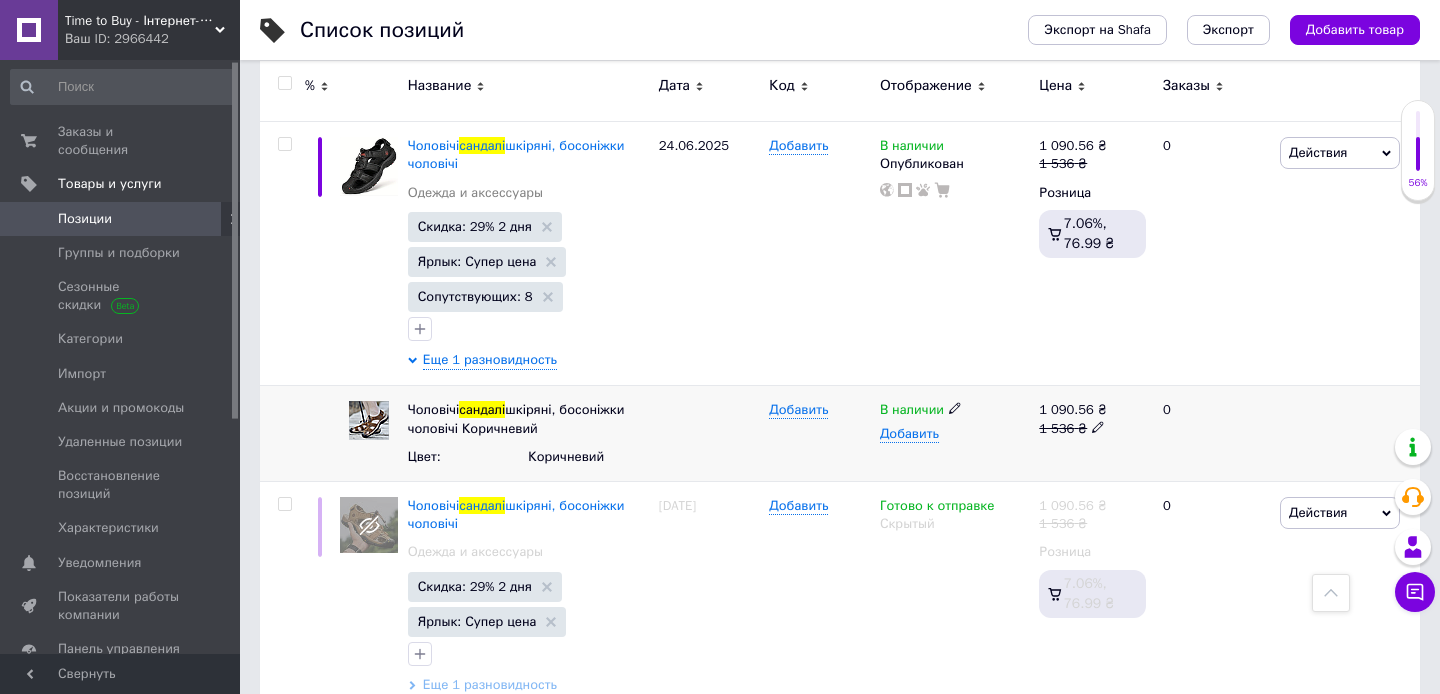 click 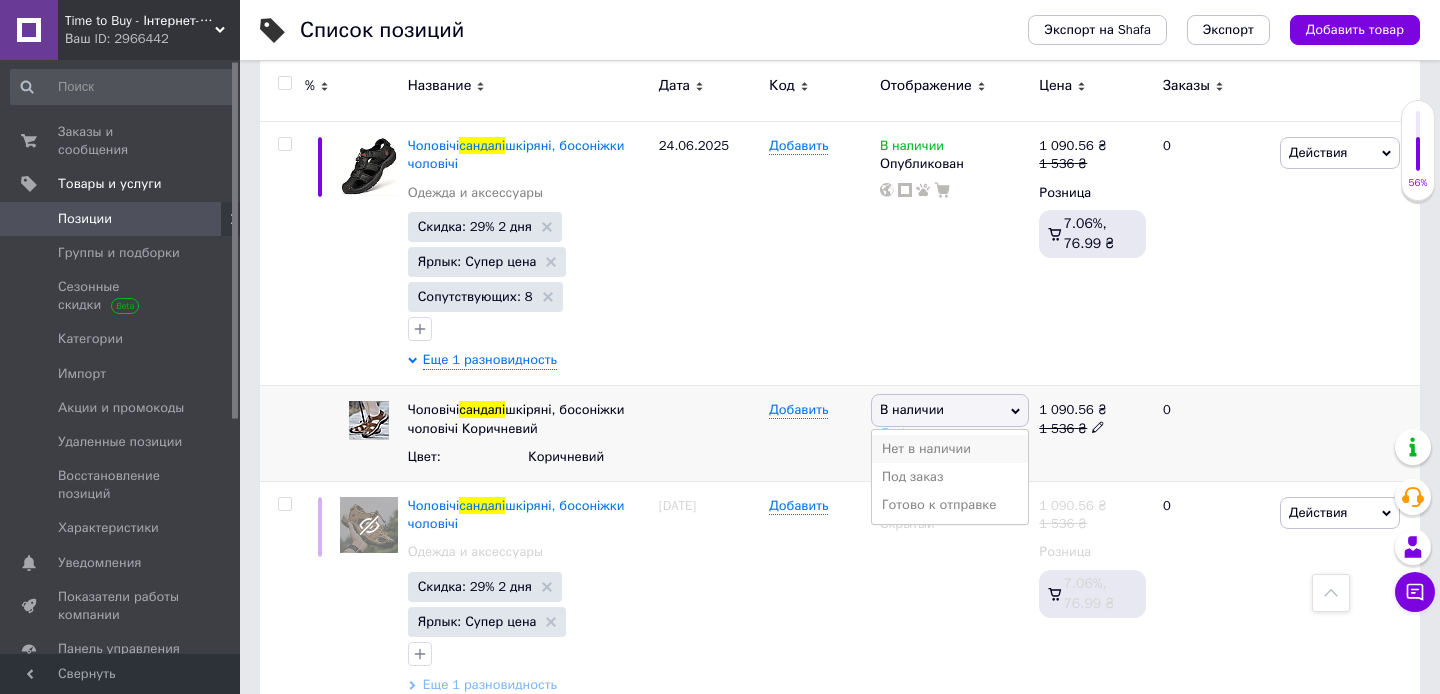 click on "Нет в наличии" at bounding box center (950, 449) 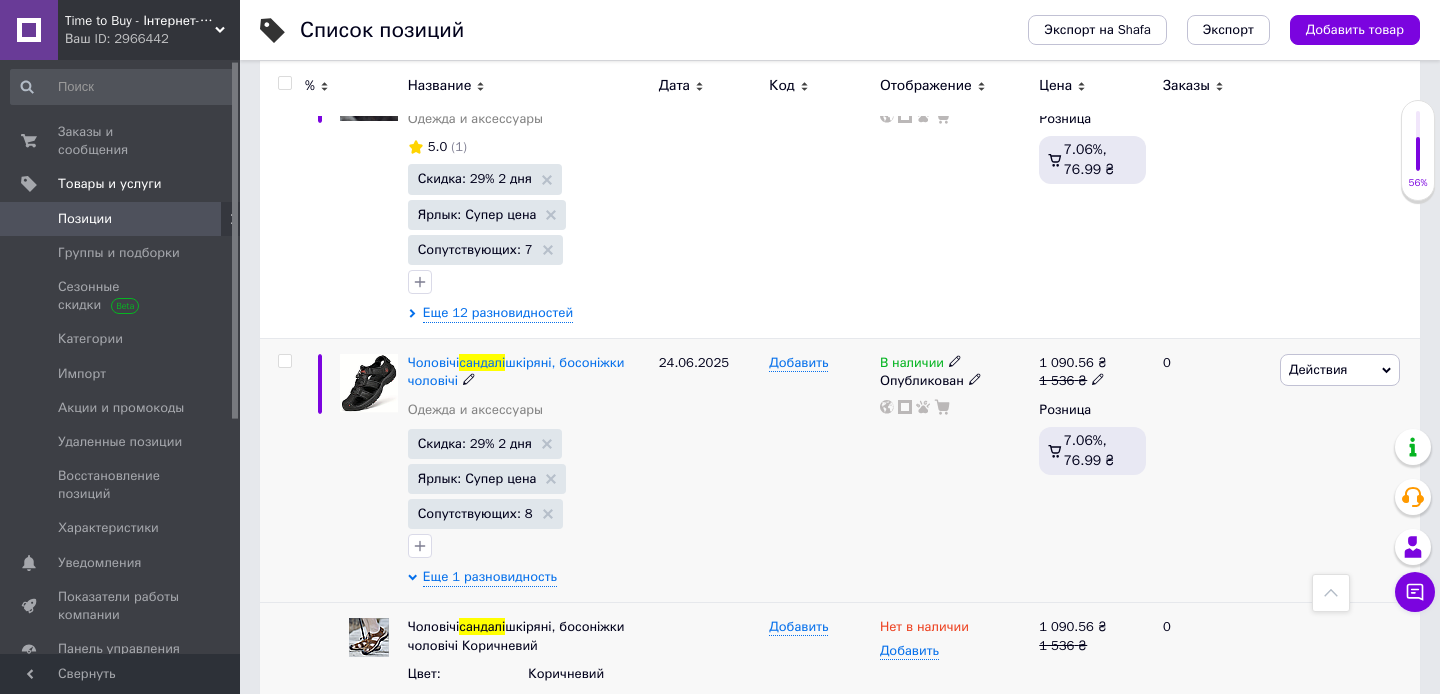 scroll, scrollTop: 880, scrollLeft: 0, axis: vertical 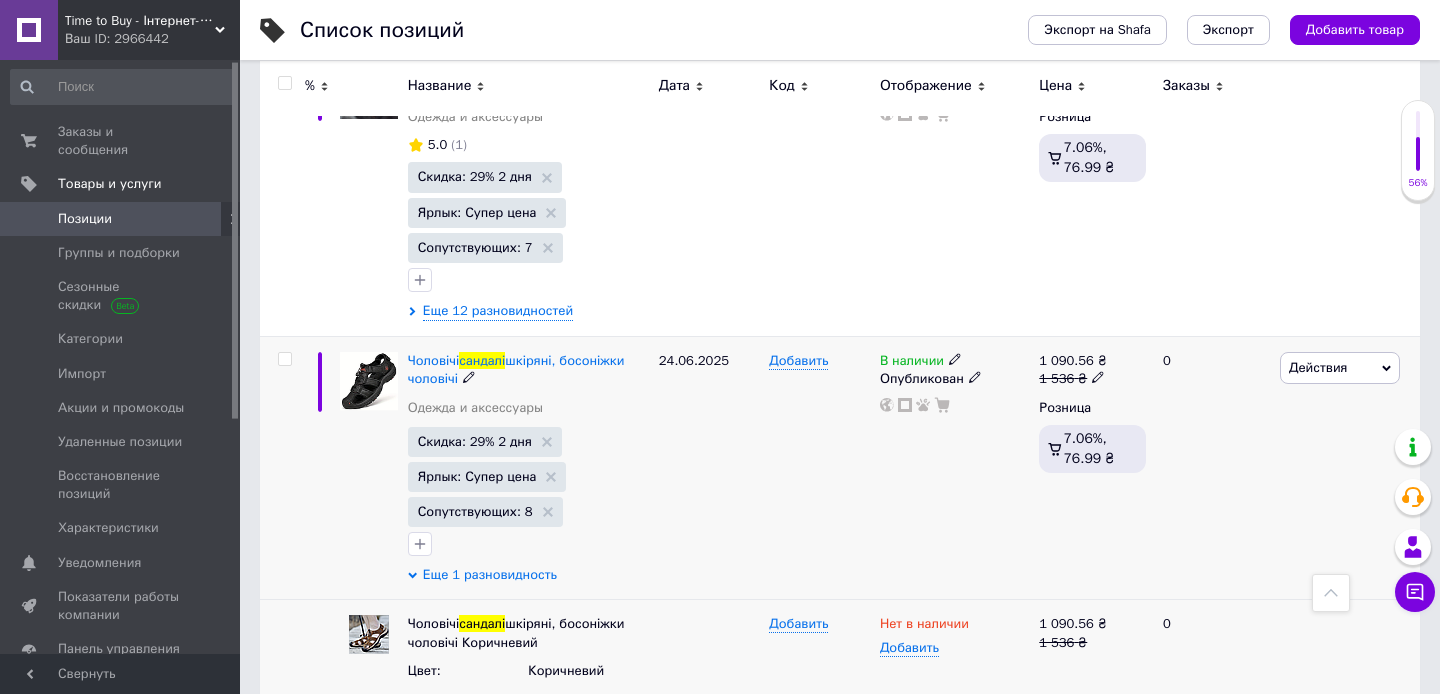 click on "Еще 1 разновидность" at bounding box center [490, 575] 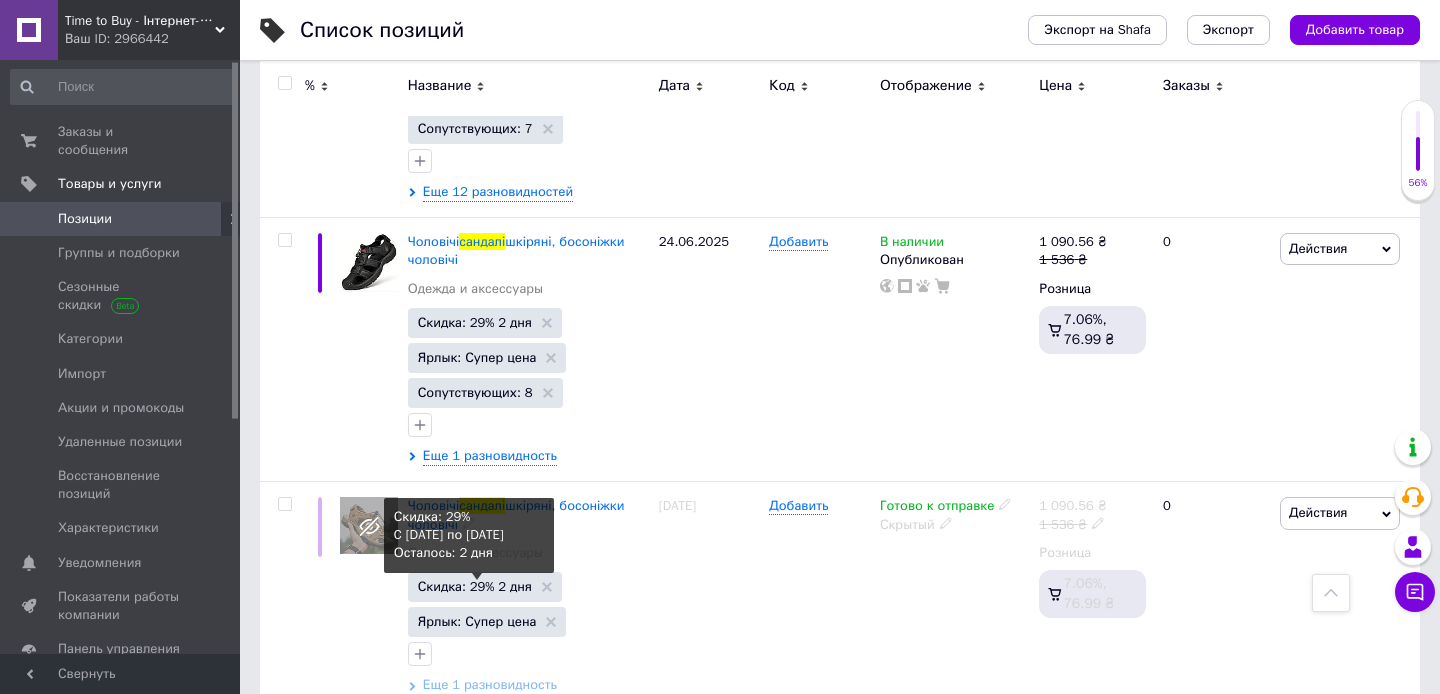 scroll, scrollTop: 999, scrollLeft: 0, axis: vertical 